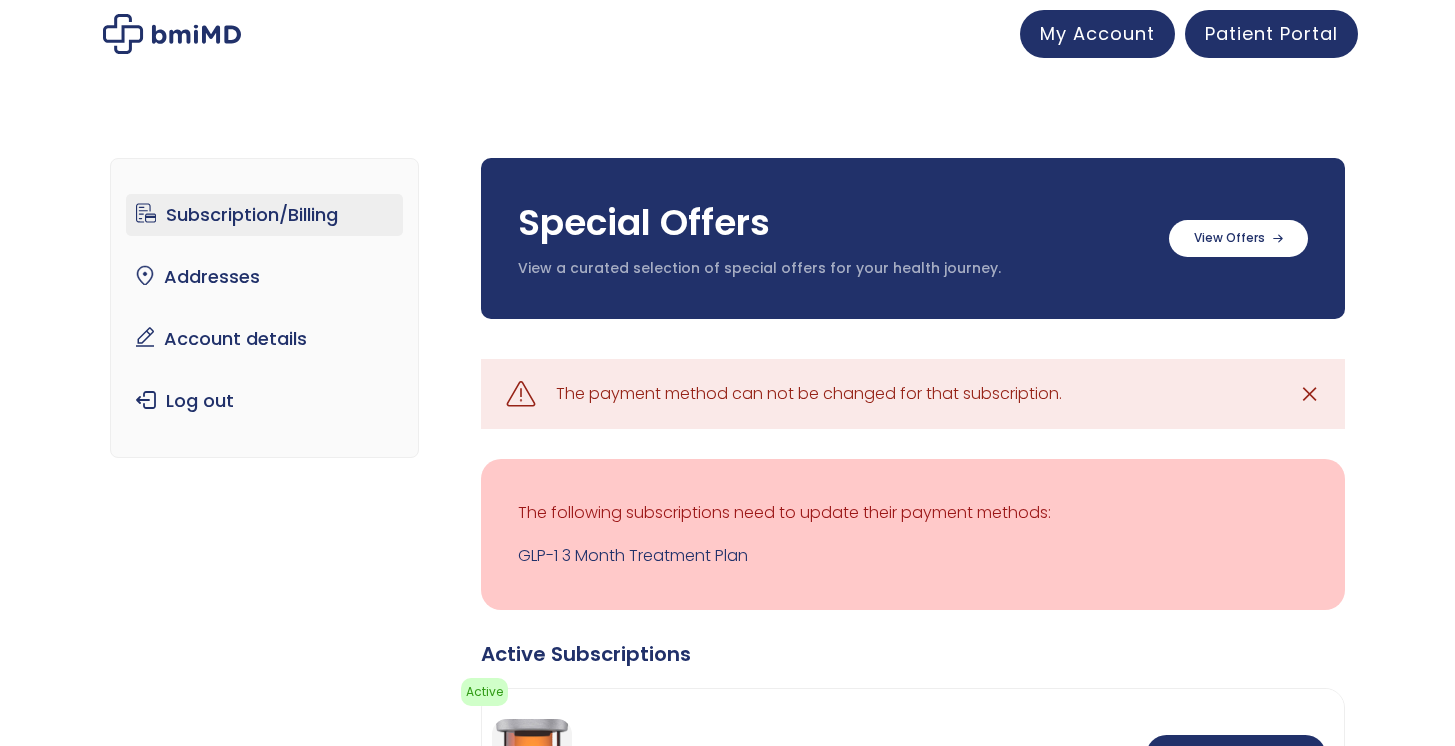 scroll, scrollTop: 0, scrollLeft: 0, axis: both 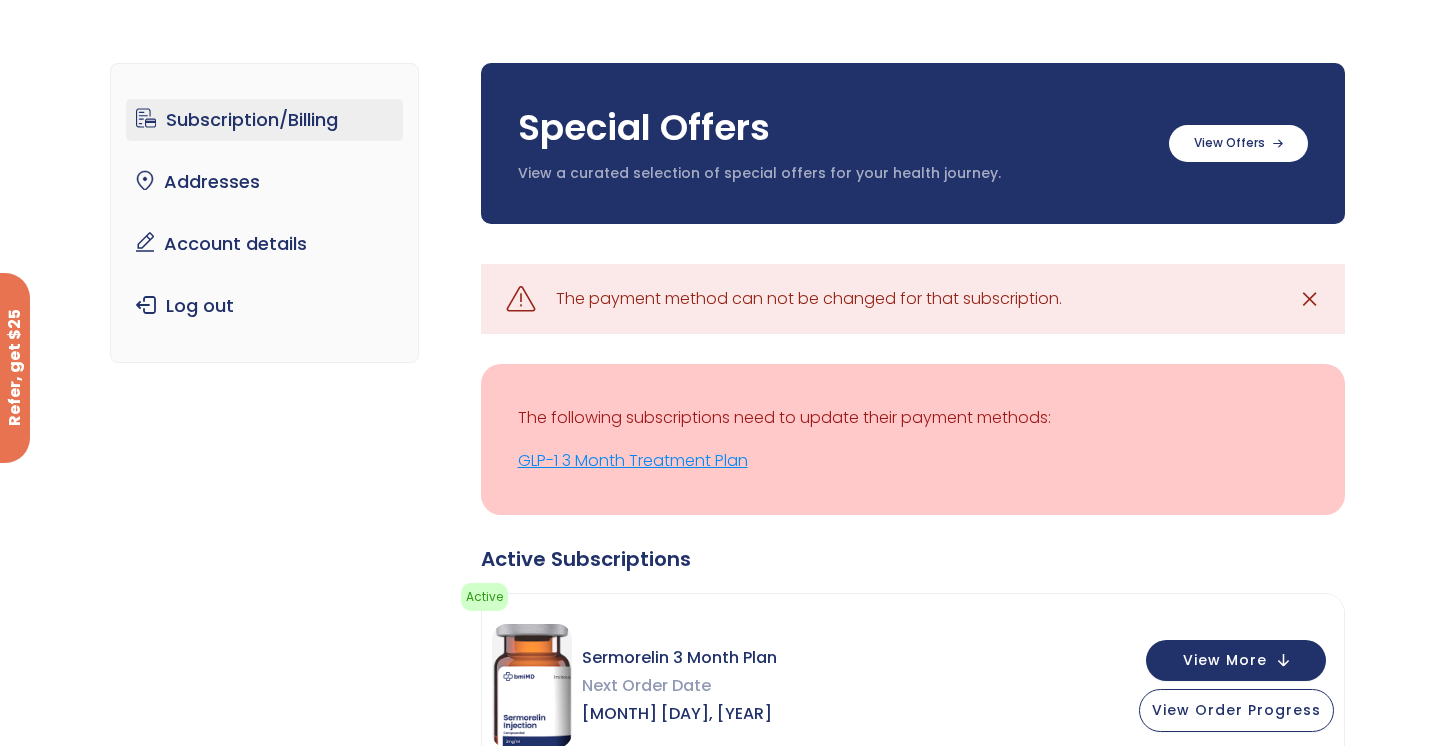 click on "GLP-1 3 Month Treatment Plan" at bounding box center (913, 461) 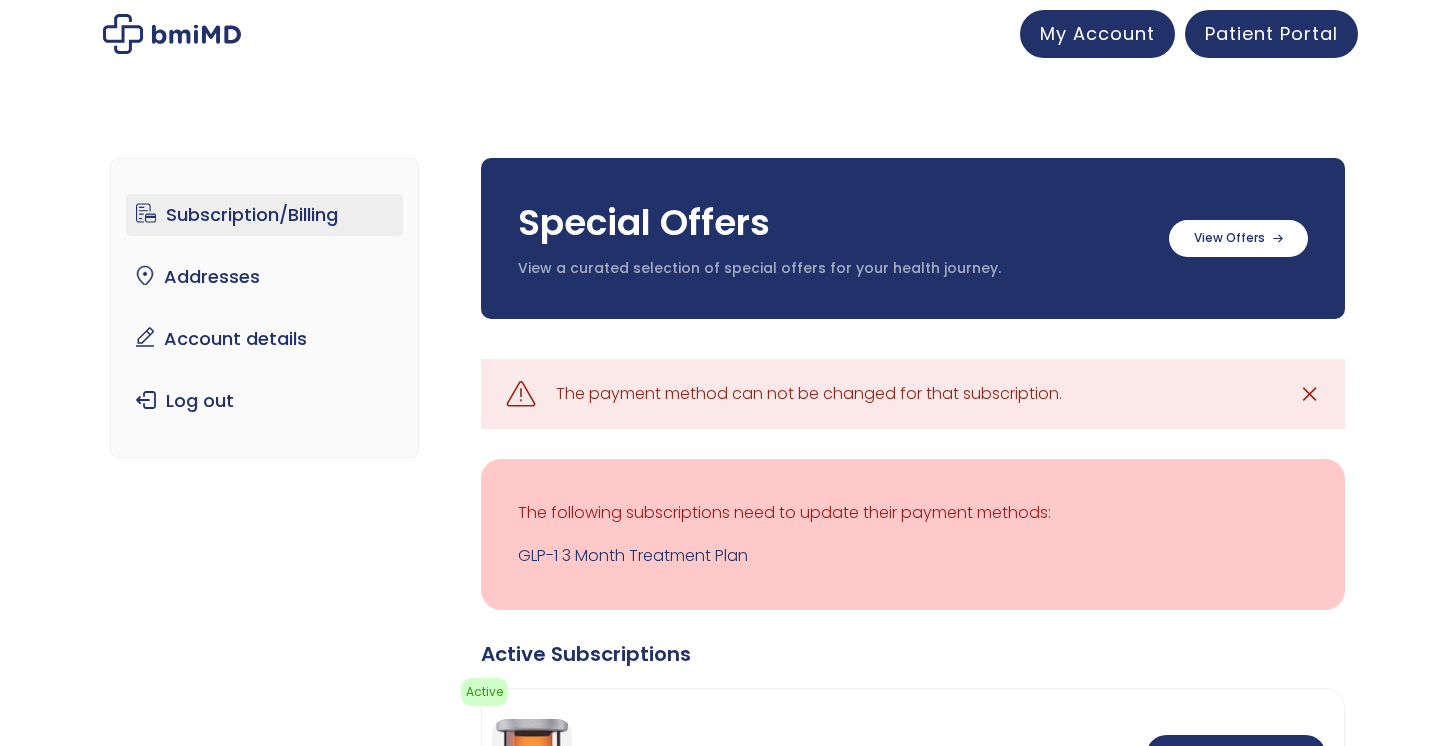 scroll, scrollTop: 459, scrollLeft: 0, axis: vertical 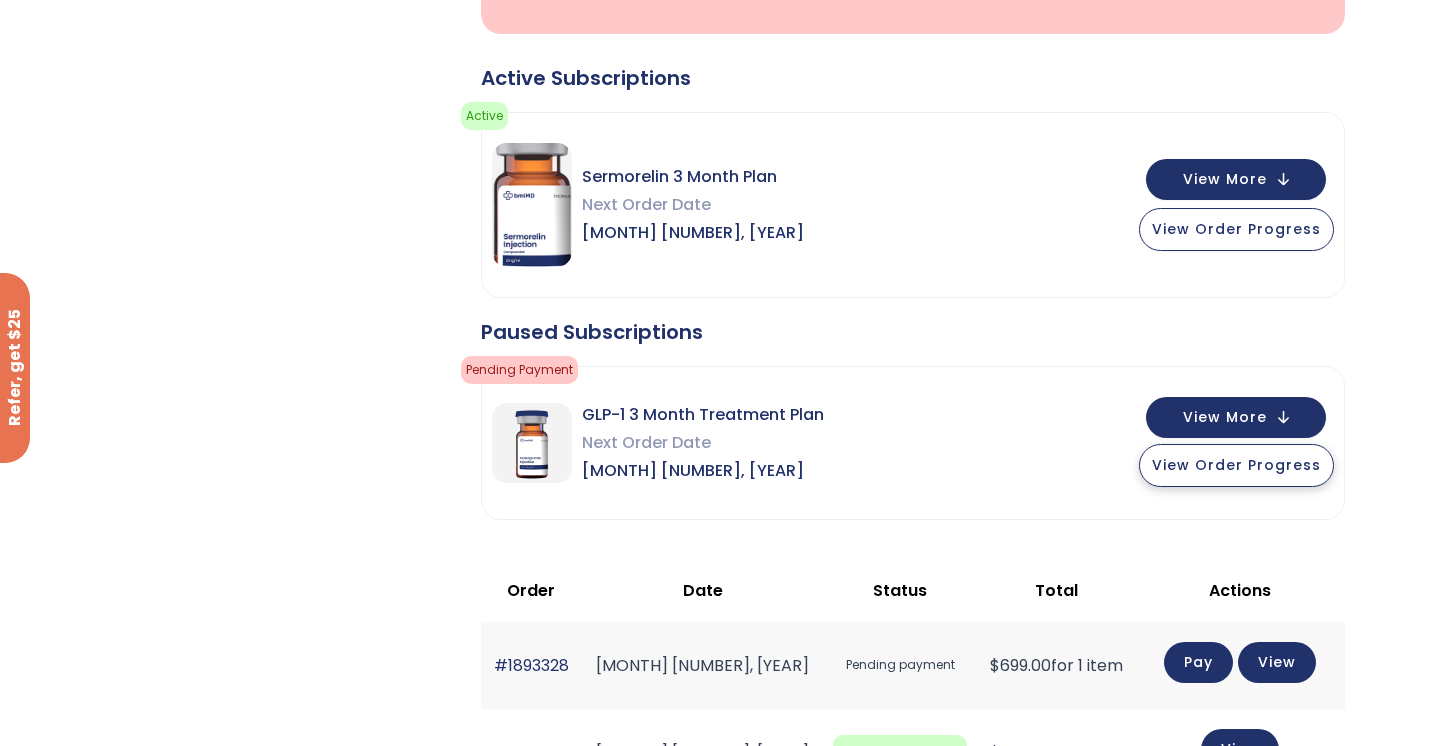 click on "View Order Progress" at bounding box center (1236, 465) 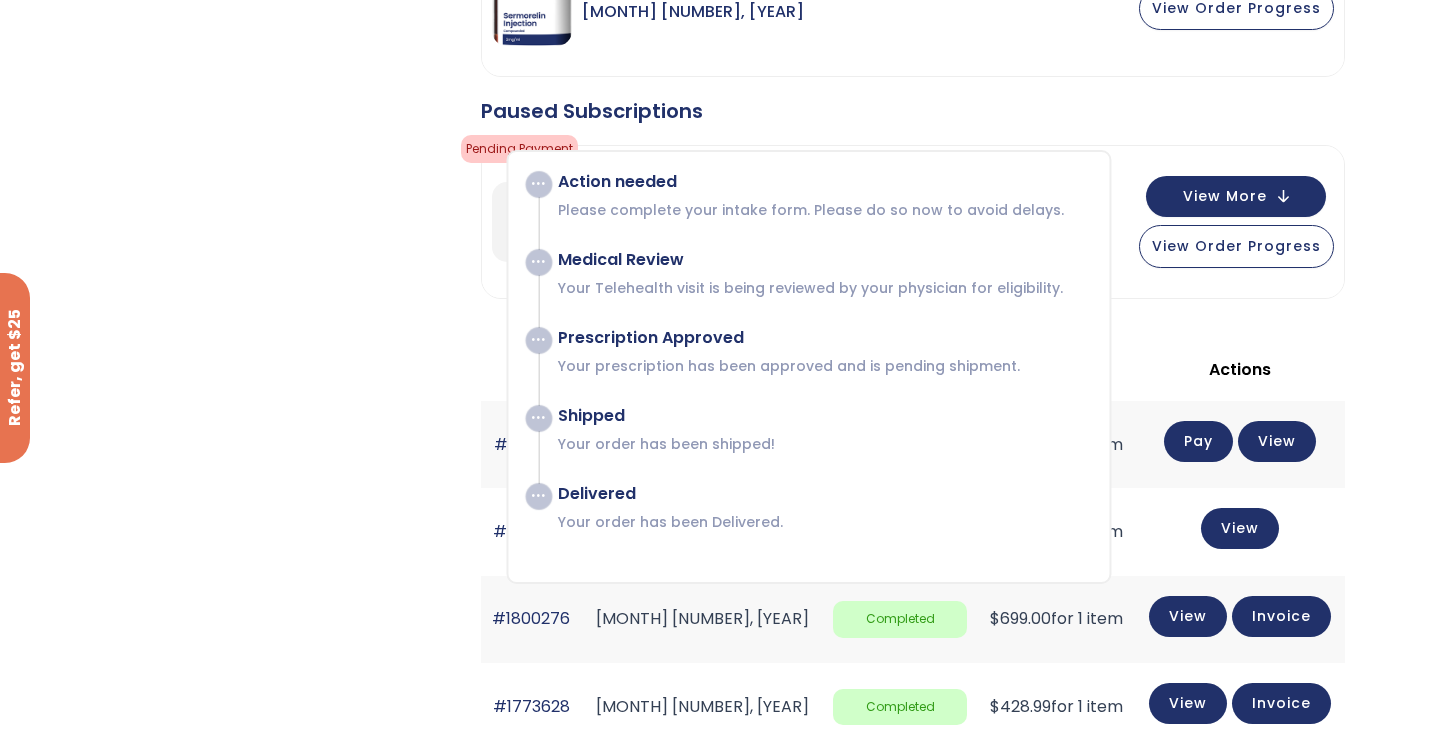 scroll, scrollTop: 789, scrollLeft: 0, axis: vertical 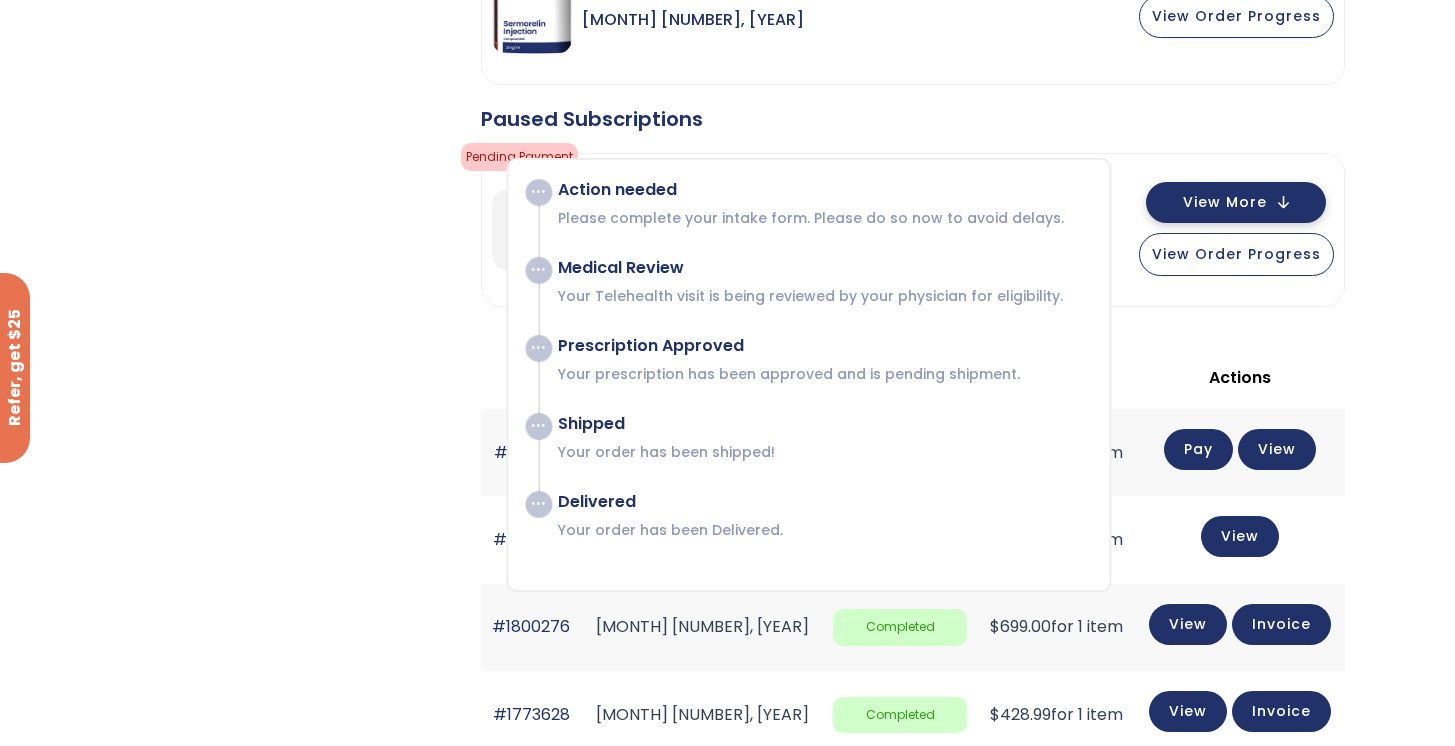 click on "View More" at bounding box center (1225, 202) 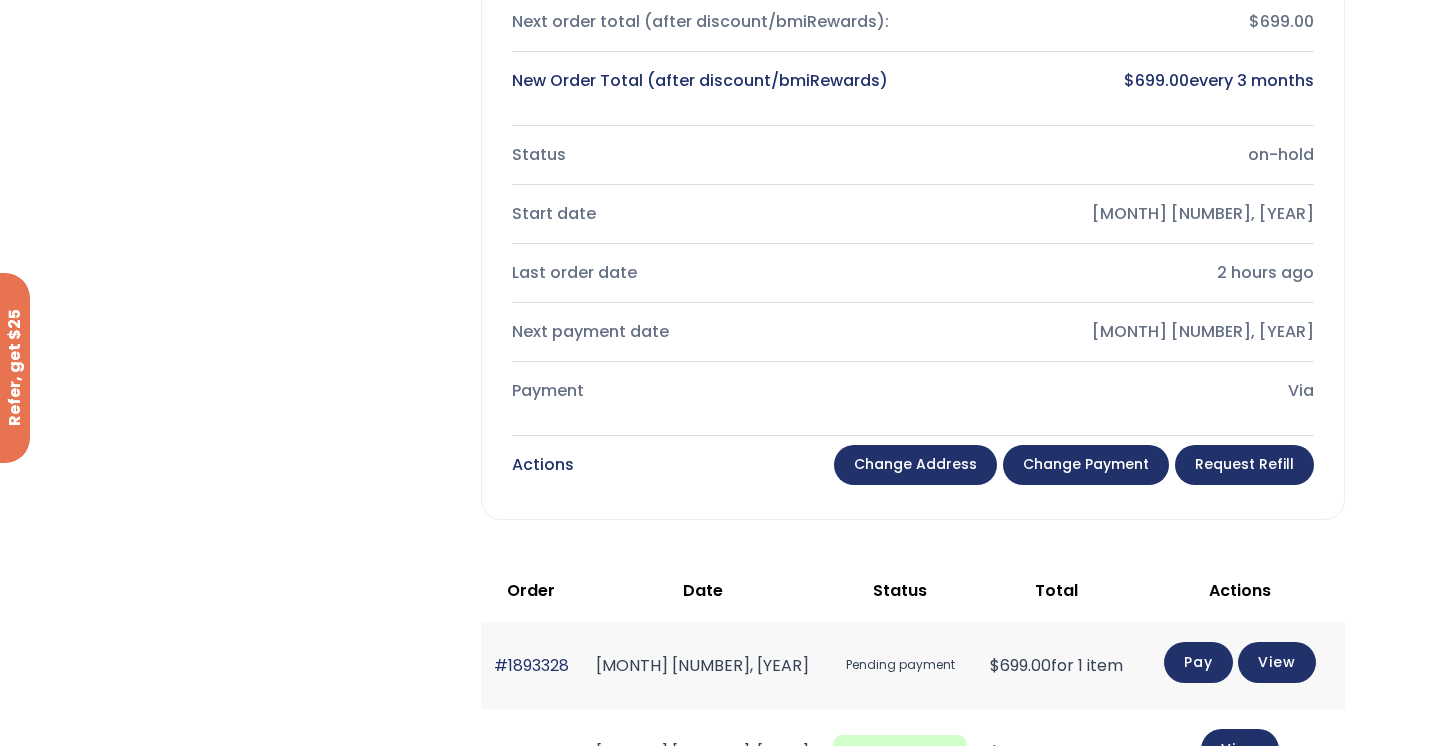scroll, scrollTop: 1285, scrollLeft: 0, axis: vertical 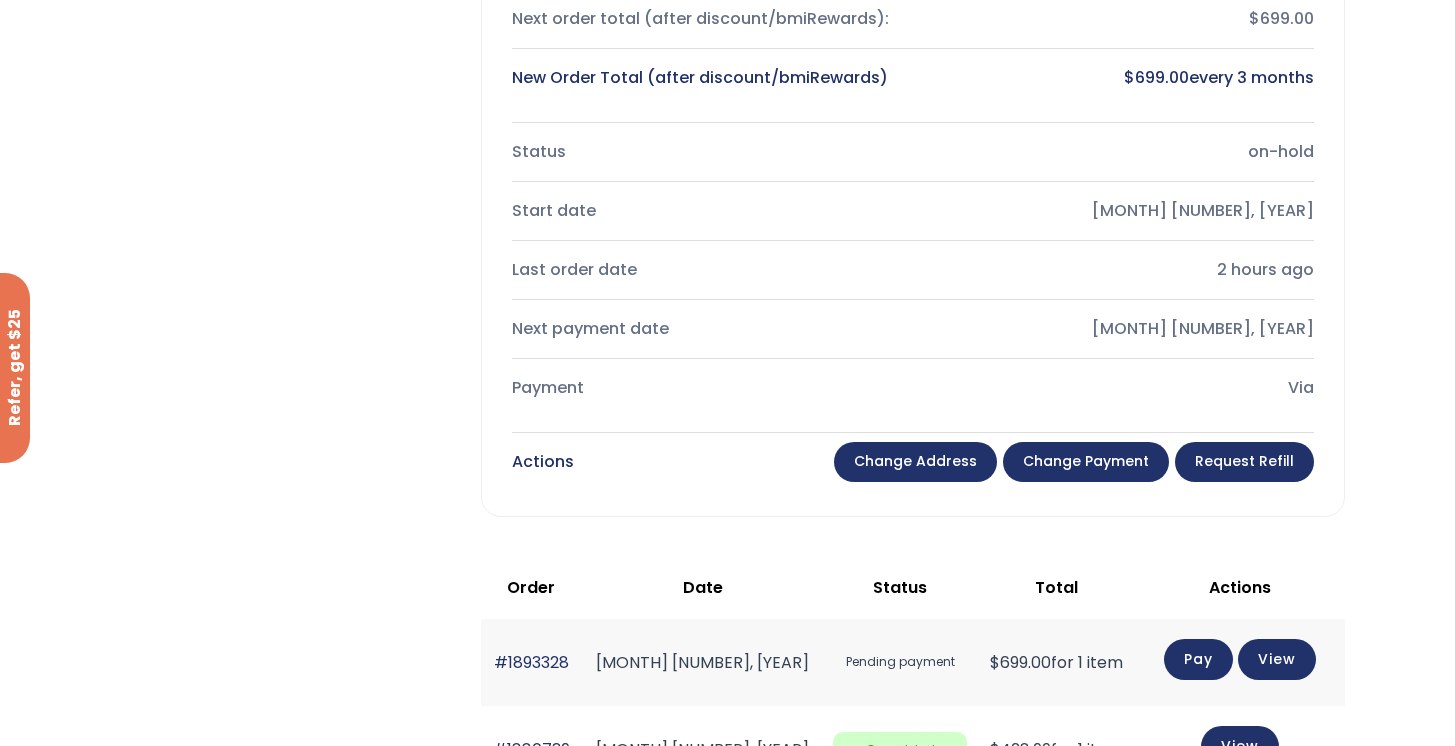 click on "Change Payment" at bounding box center (1086, 462) 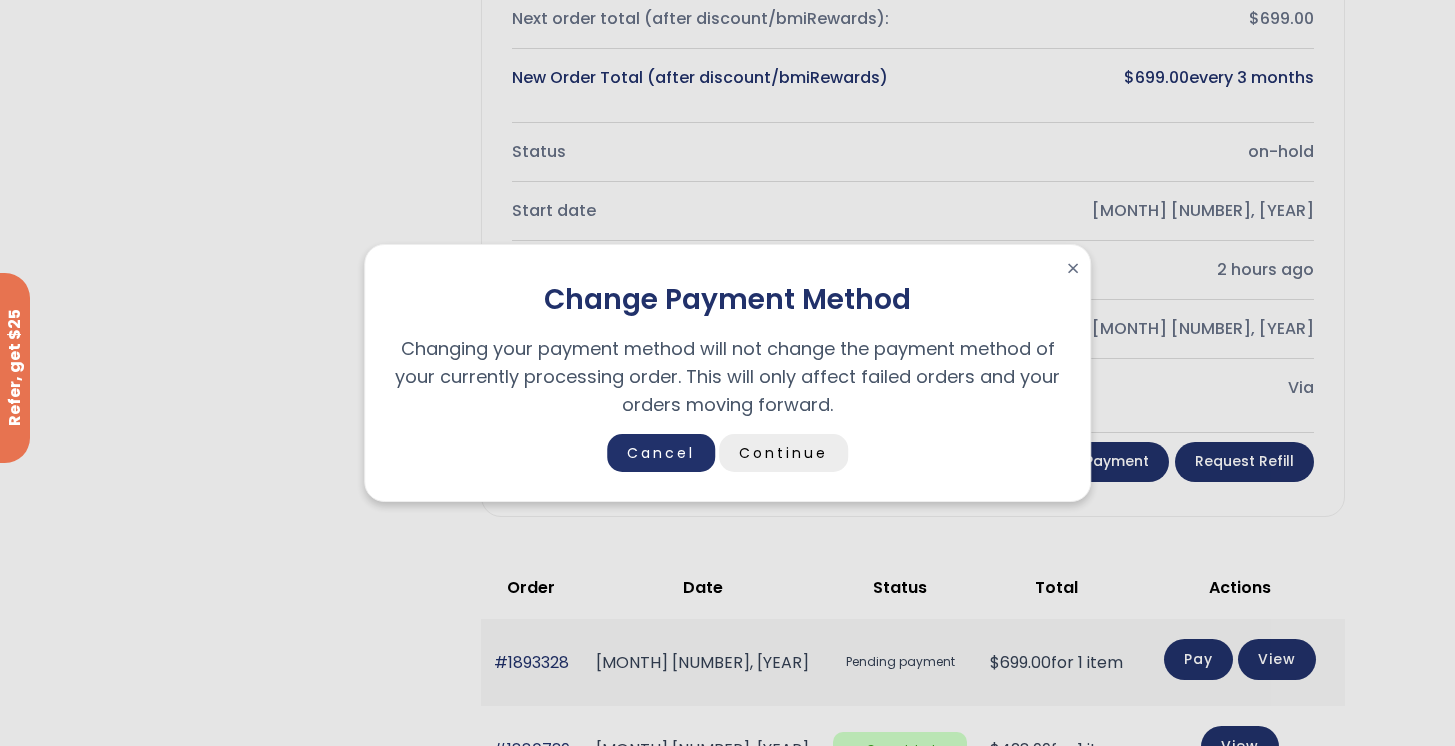 click on "Continue" at bounding box center [783, 453] 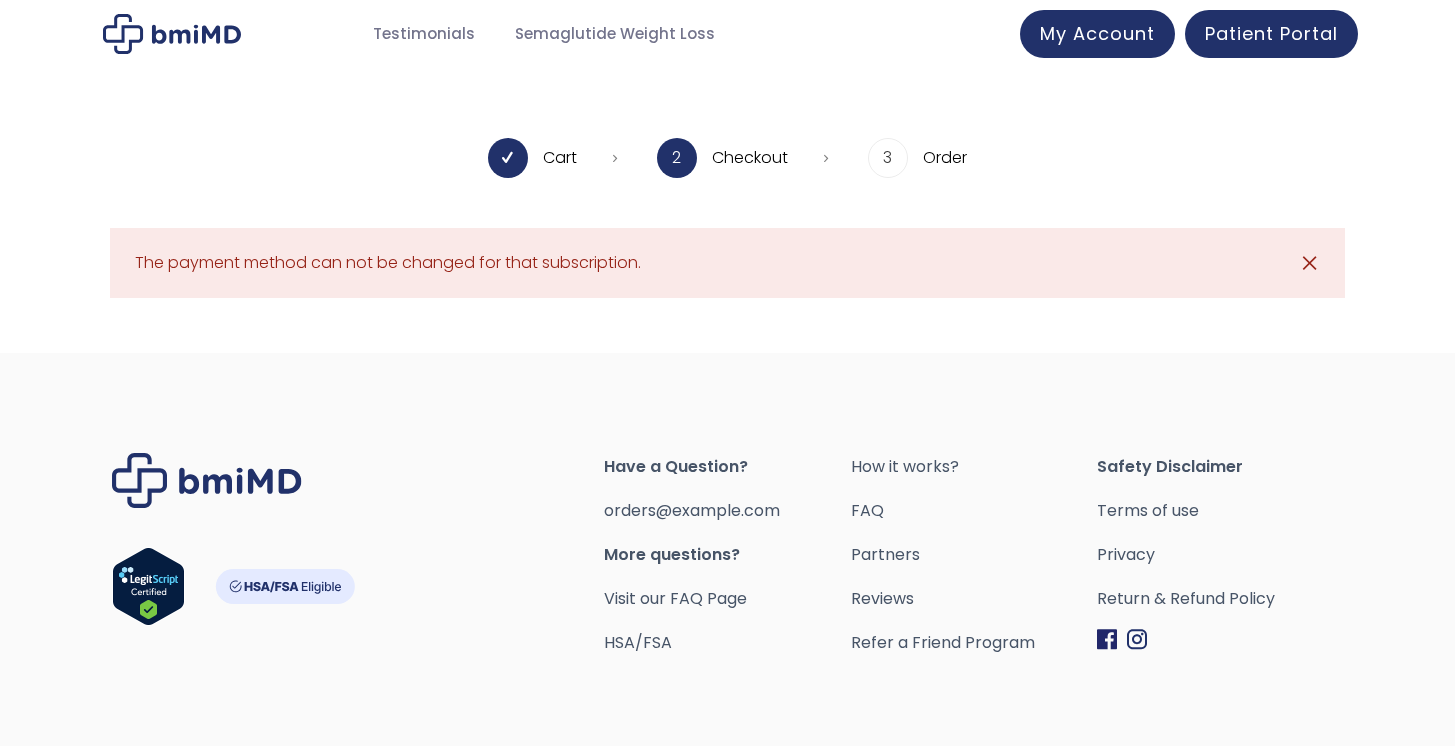scroll, scrollTop: 0, scrollLeft: 0, axis: both 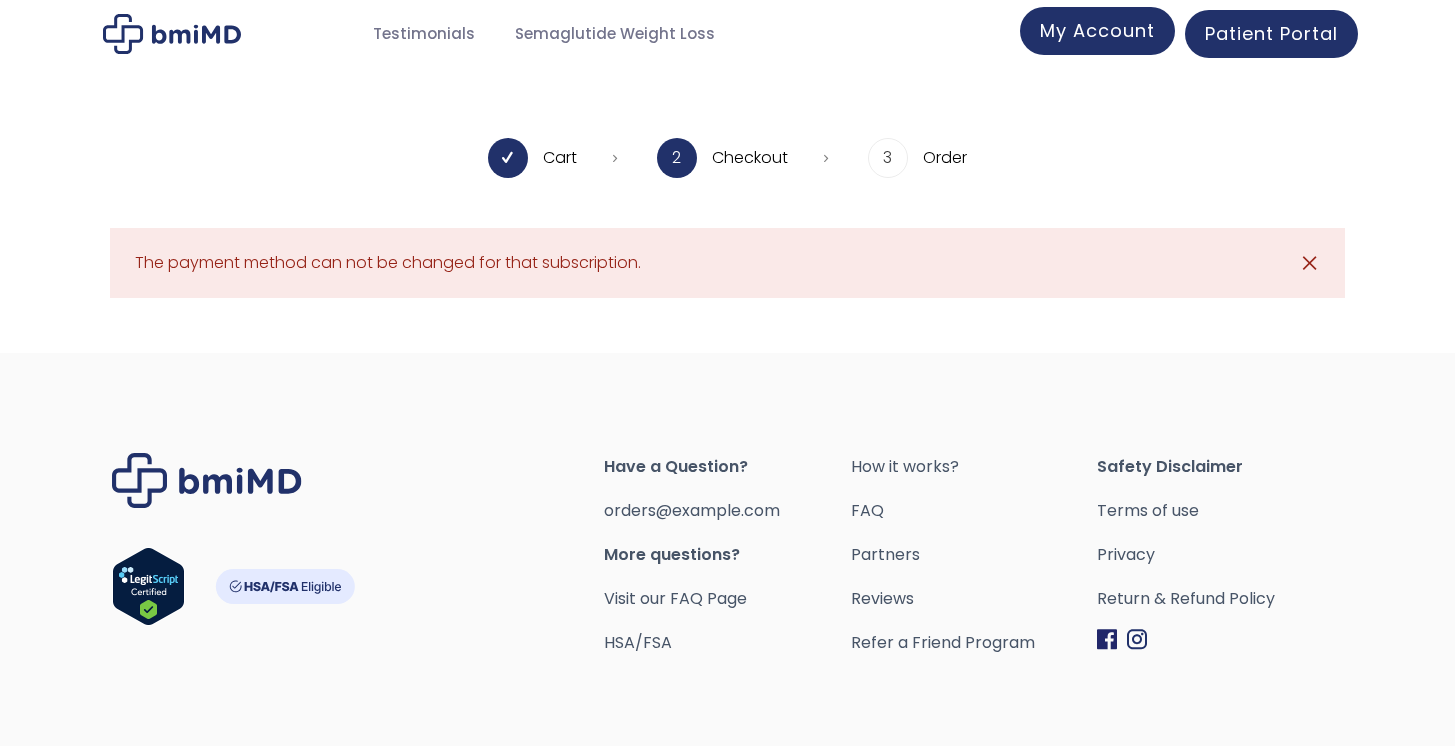 click on "My Account" at bounding box center [1097, 30] 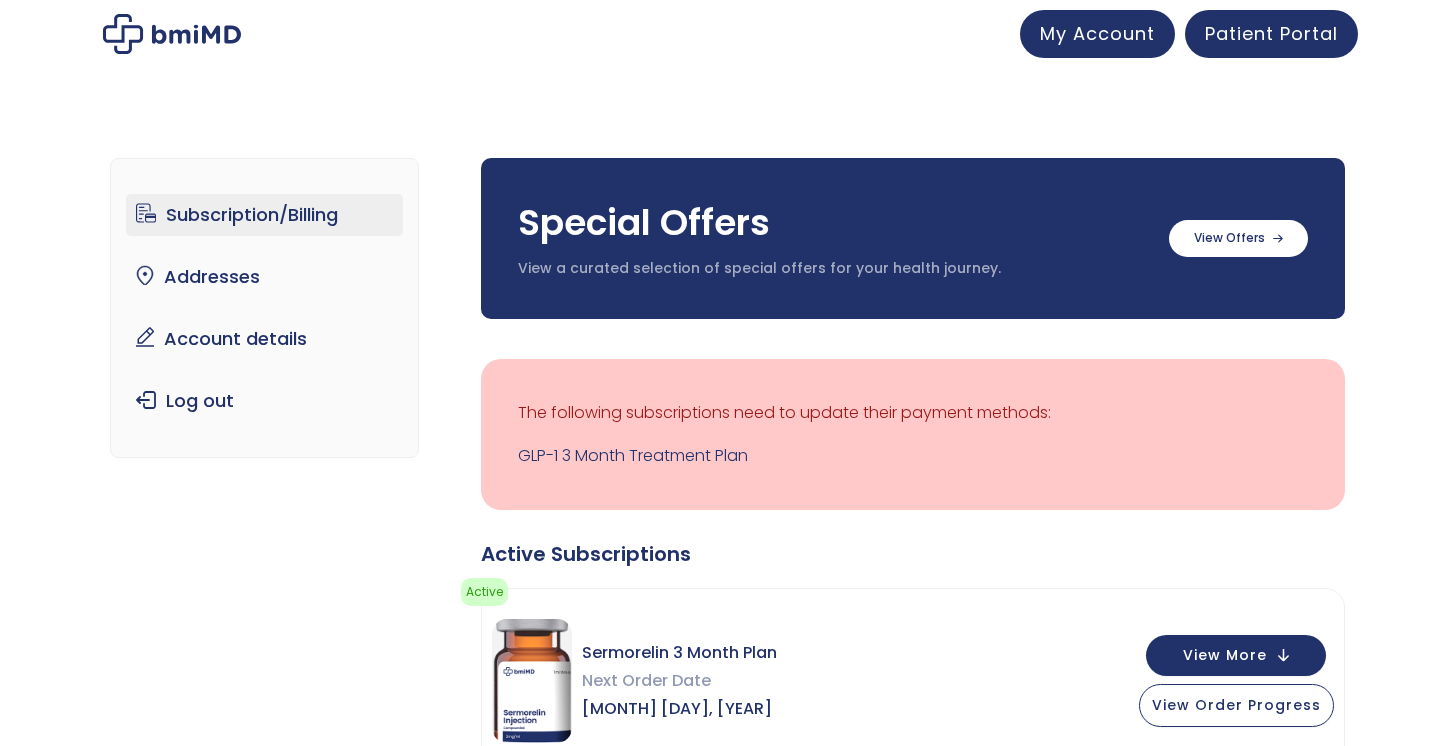scroll, scrollTop: 0, scrollLeft: 0, axis: both 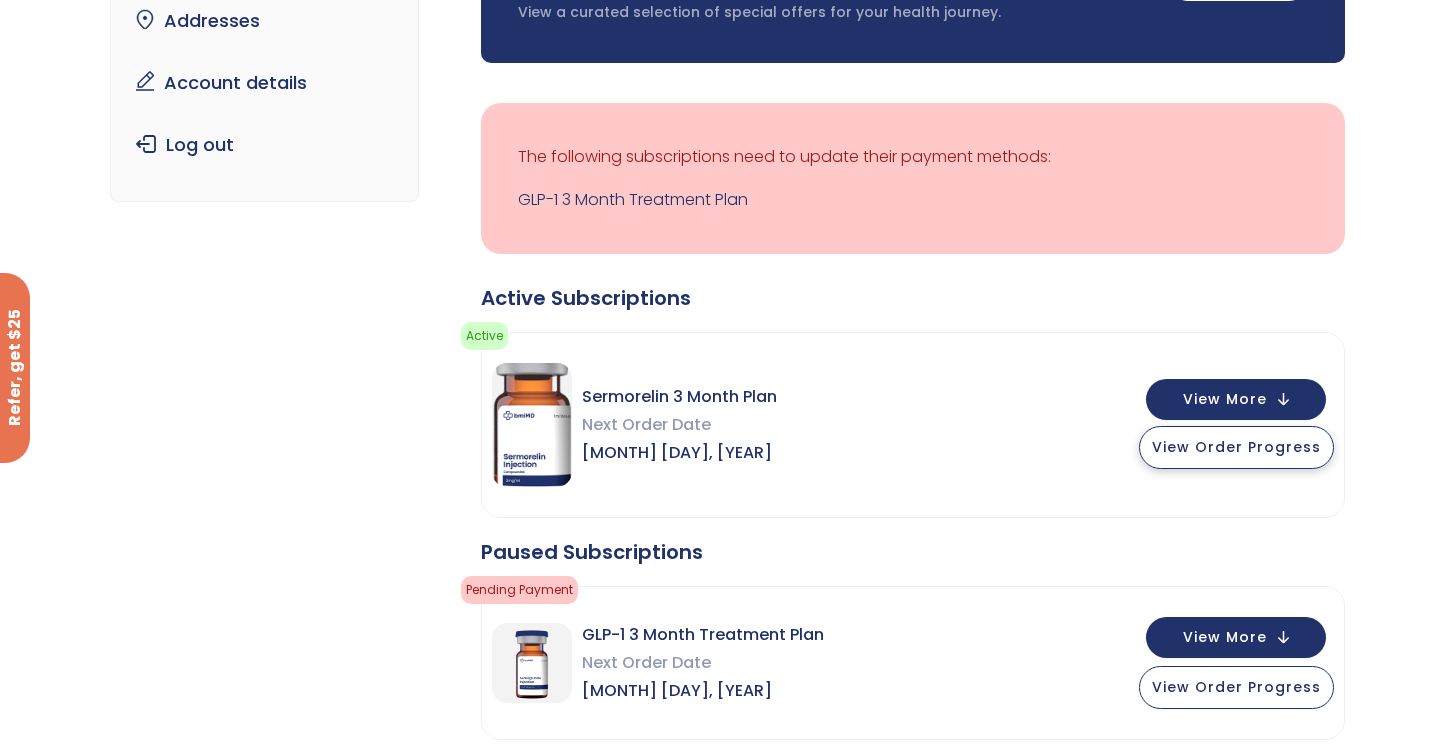 click on "View Order Progress" at bounding box center [1236, 447] 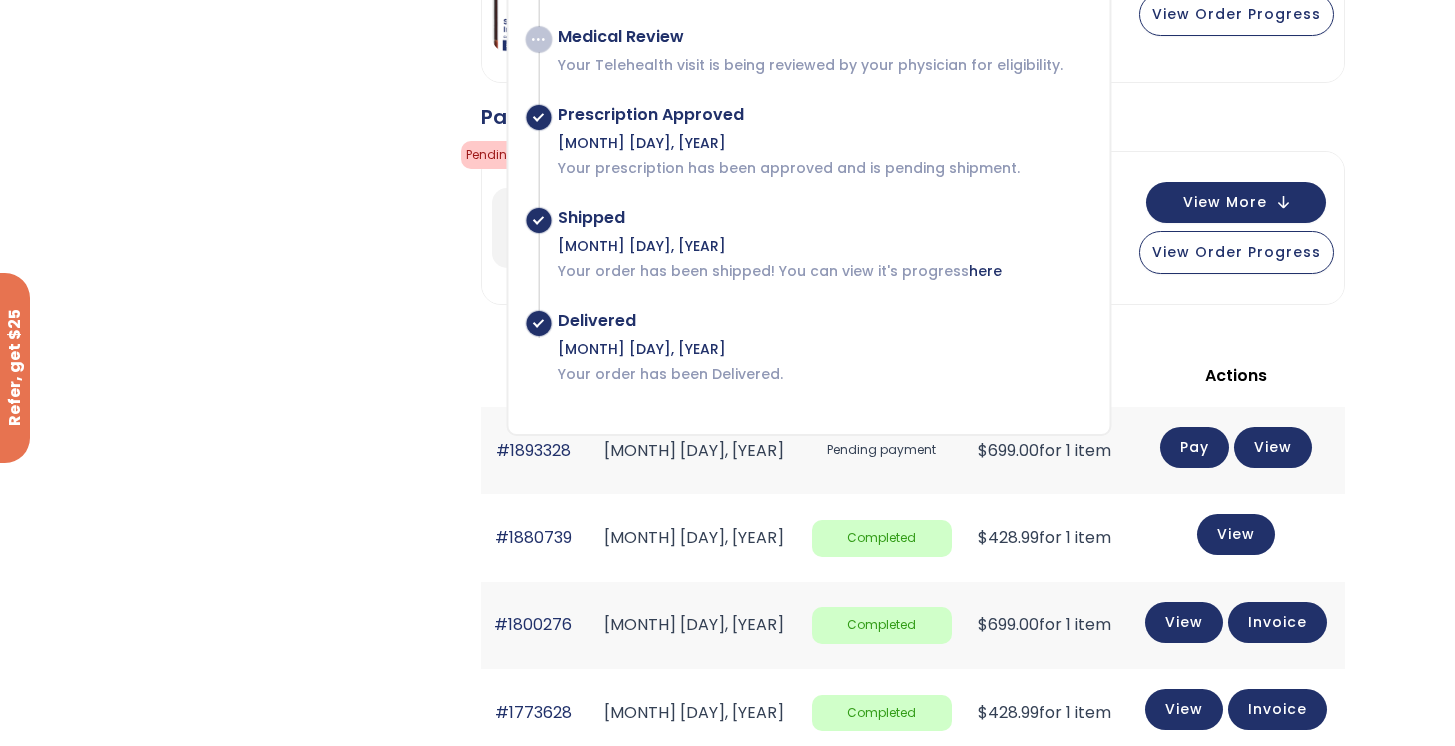 scroll, scrollTop: 696, scrollLeft: 0, axis: vertical 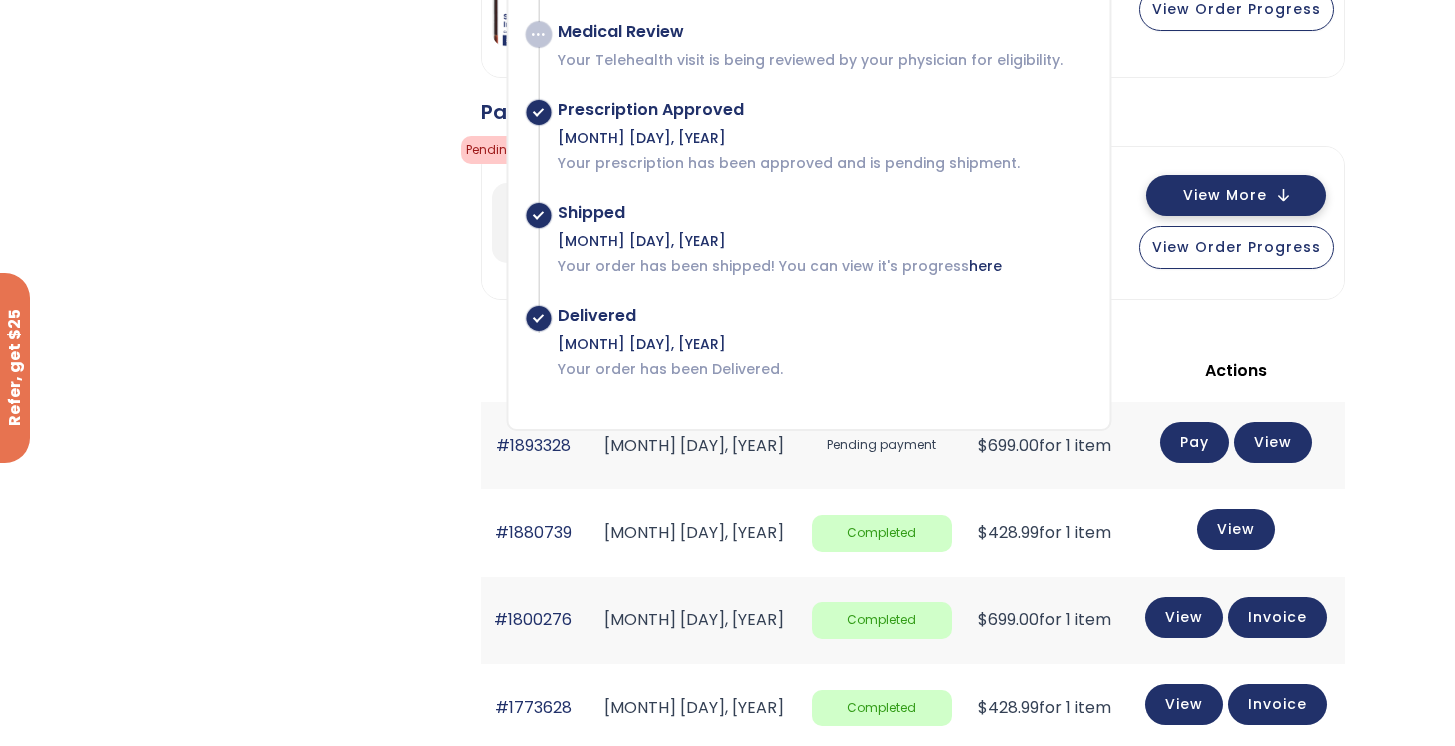 click on "View More" at bounding box center [1225, 195] 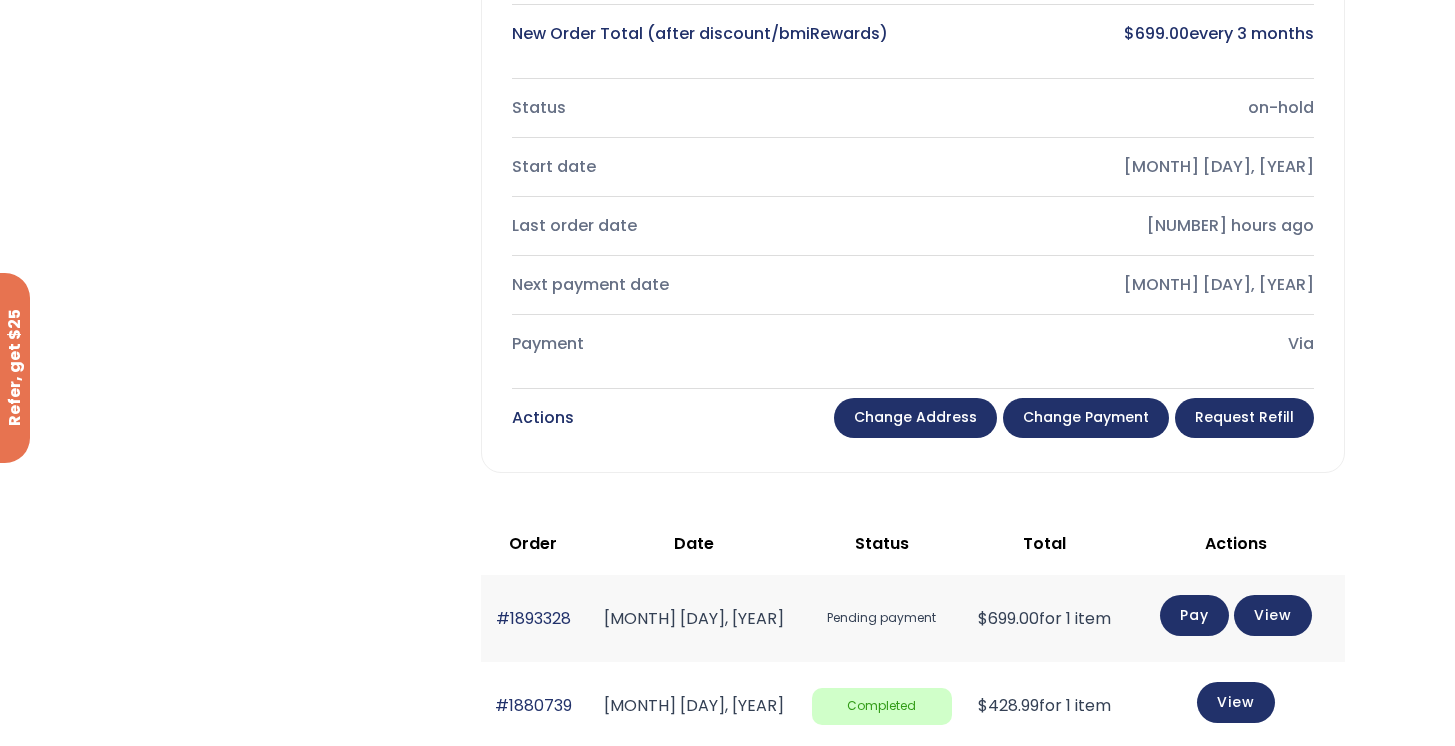 scroll, scrollTop: 1235, scrollLeft: 0, axis: vertical 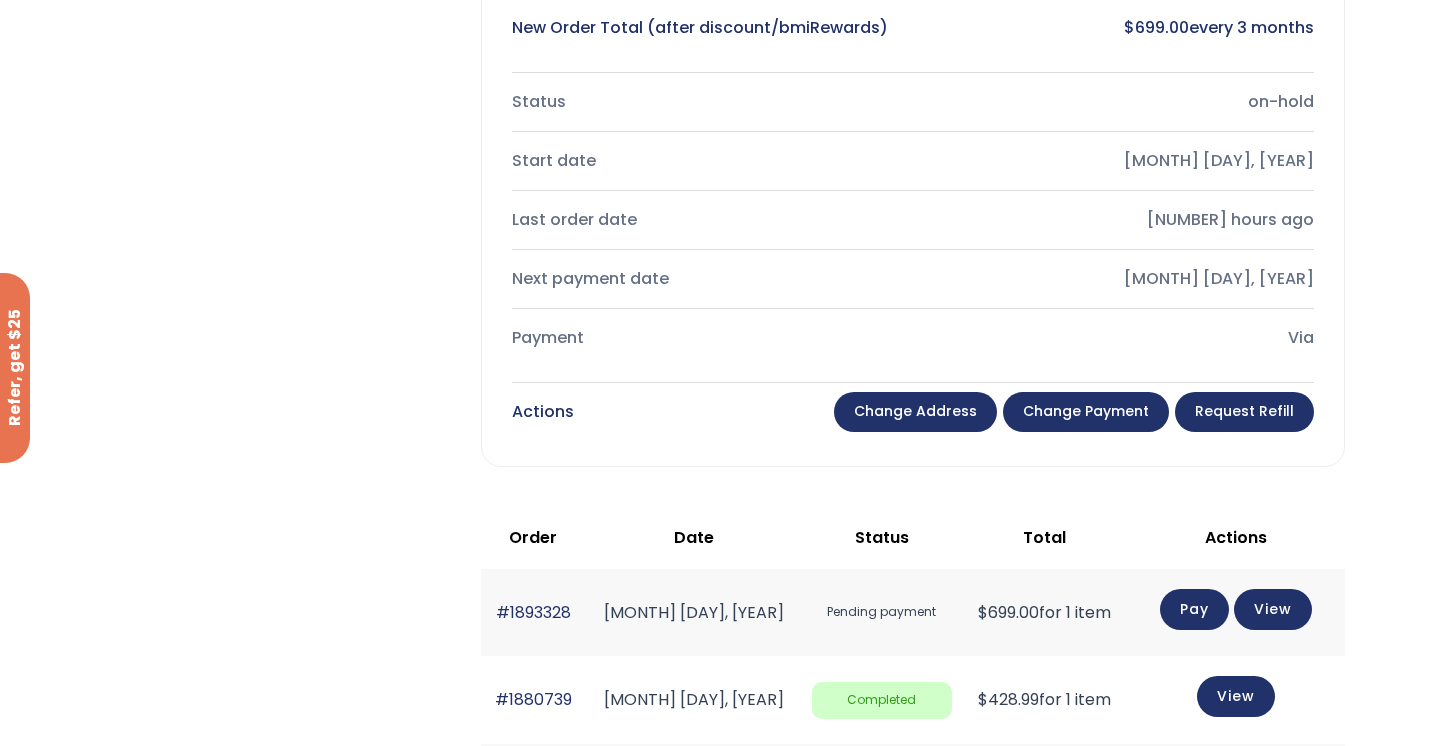 click on "Change Payment" at bounding box center [1086, 412] 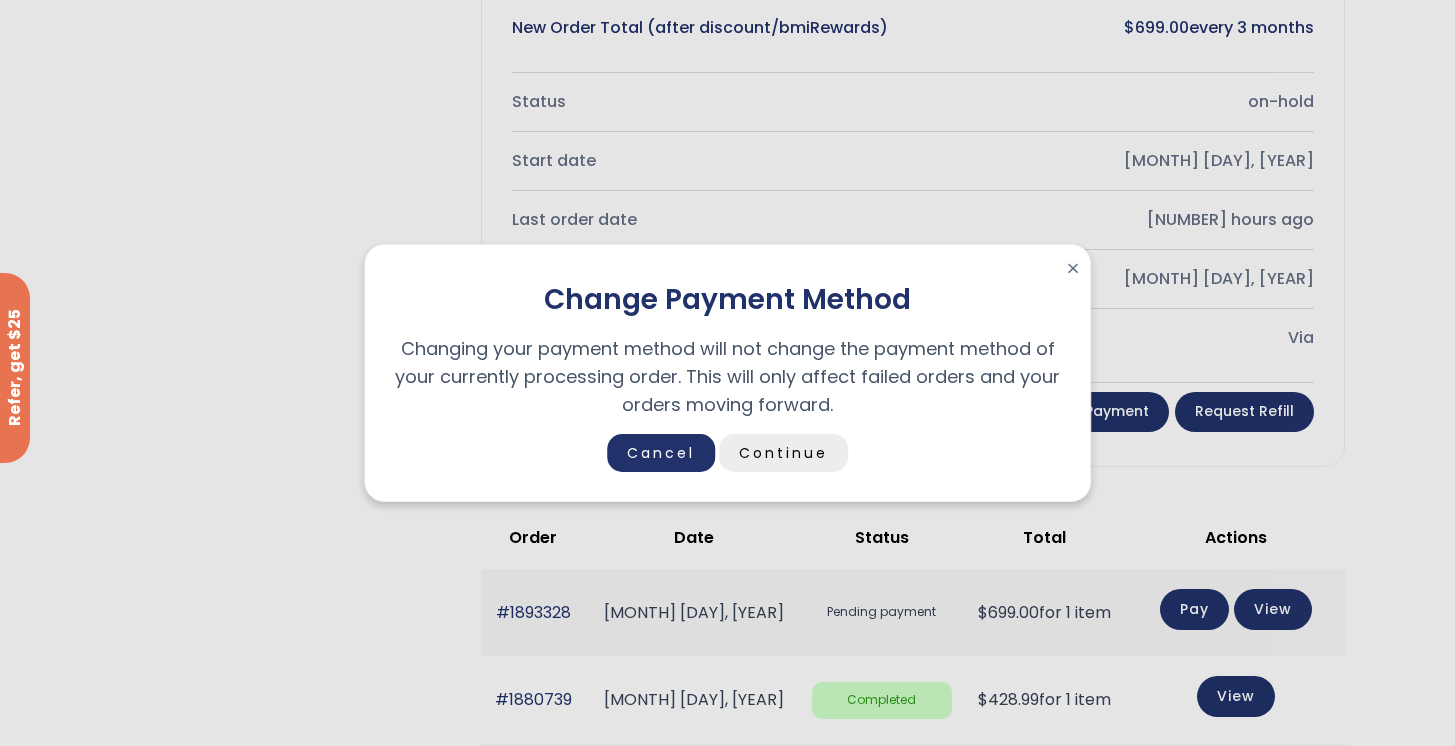 click on "Continue" at bounding box center [783, 453] 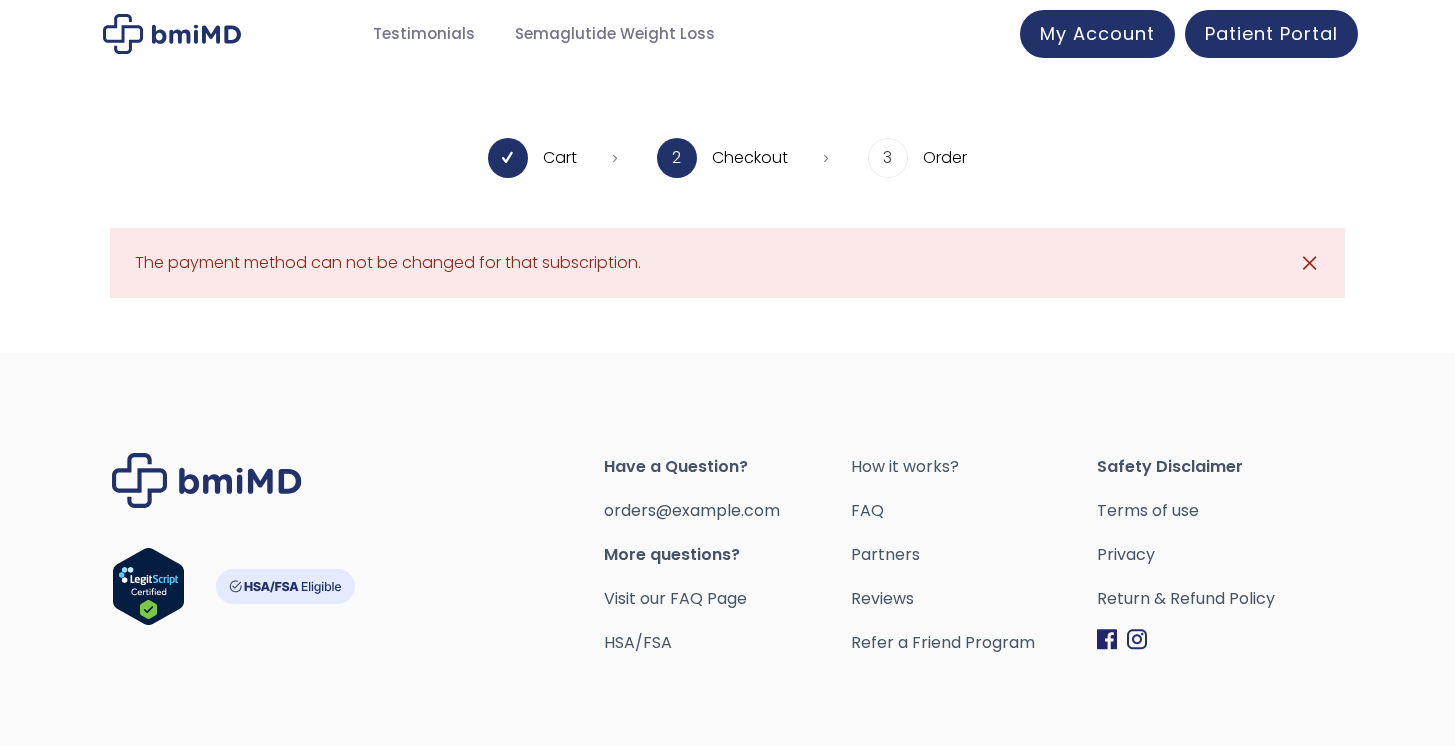 scroll, scrollTop: 0, scrollLeft: 0, axis: both 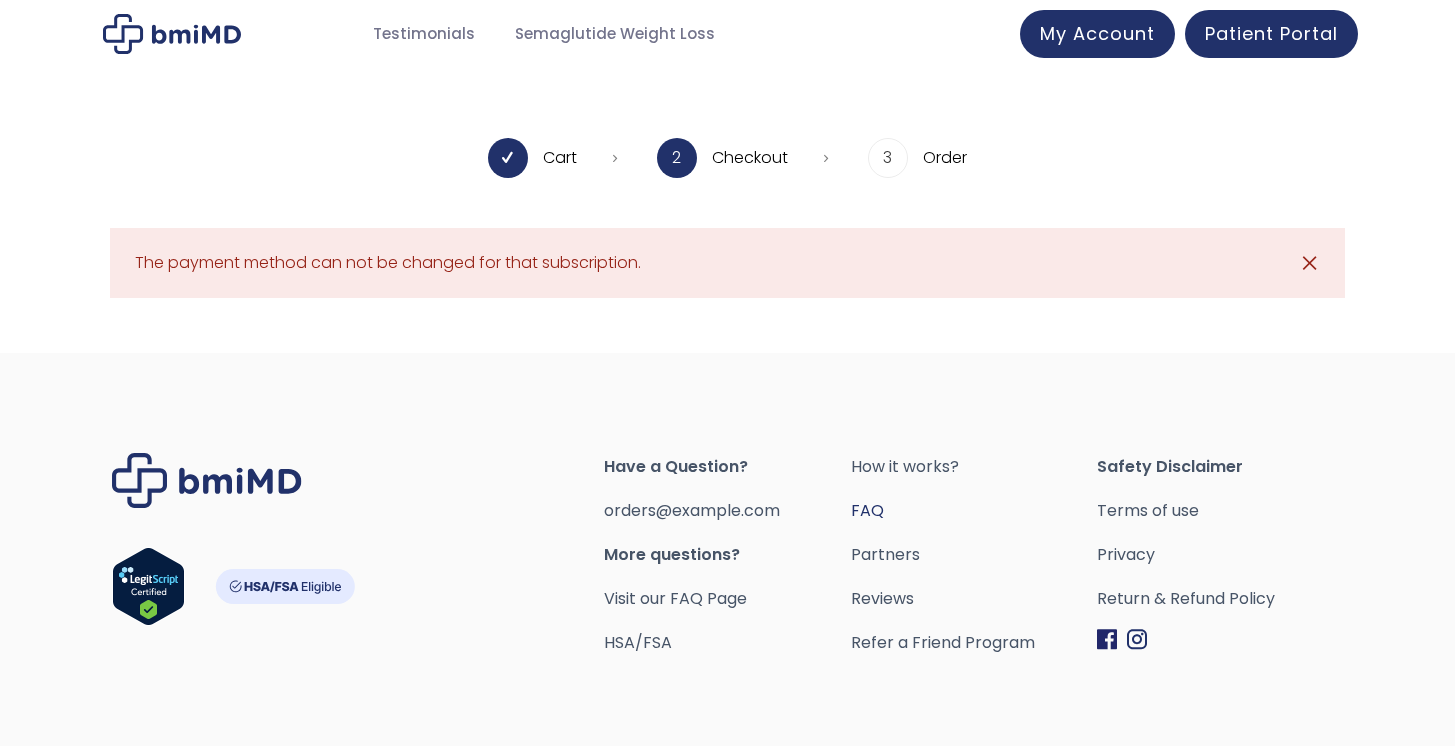 click on "FAQ" at bounding box center [974, 511] 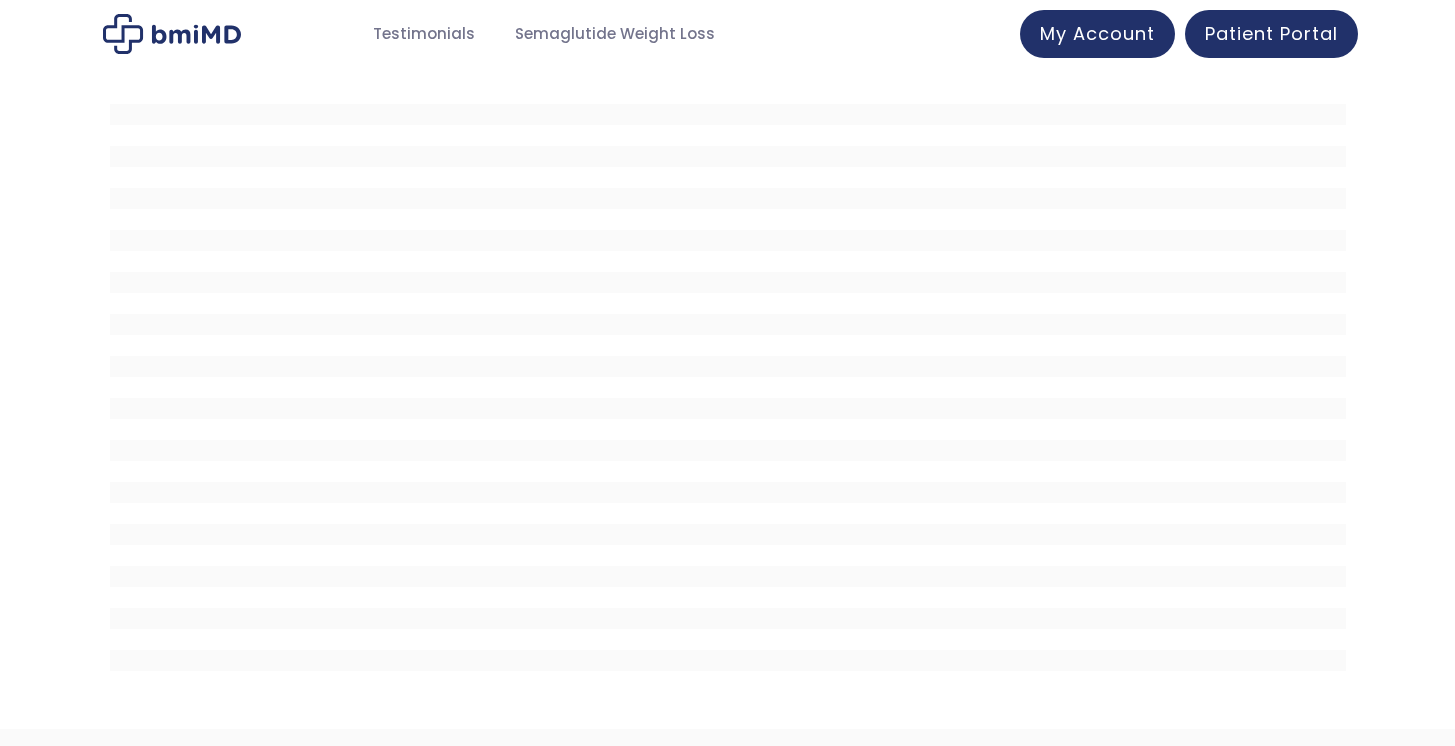 scroll, scrollTop: 0, scrollLeft: 0, axis: both 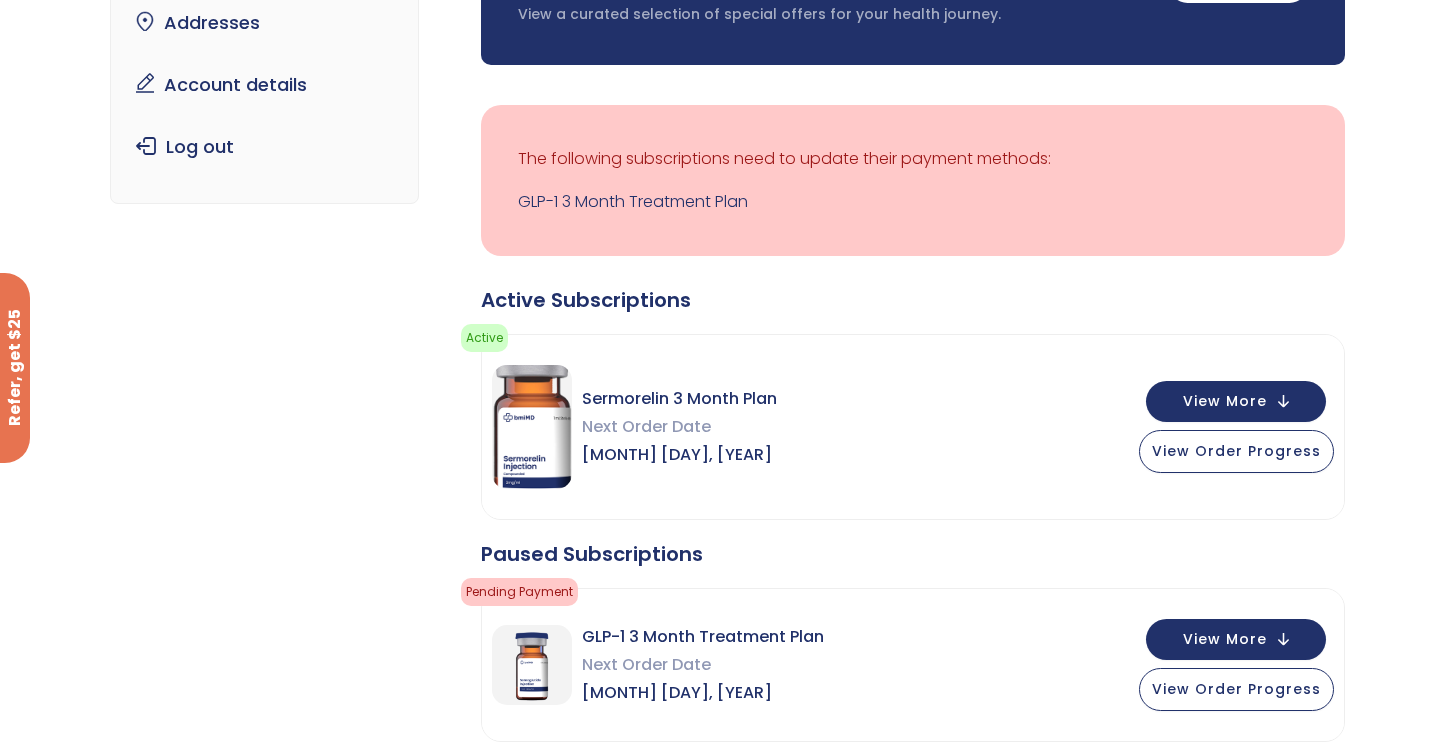 click on "The following subscriptions need to update their payment methods:
GLP-1 3 Month Treatment Plan" at bounding box center (913, 180) 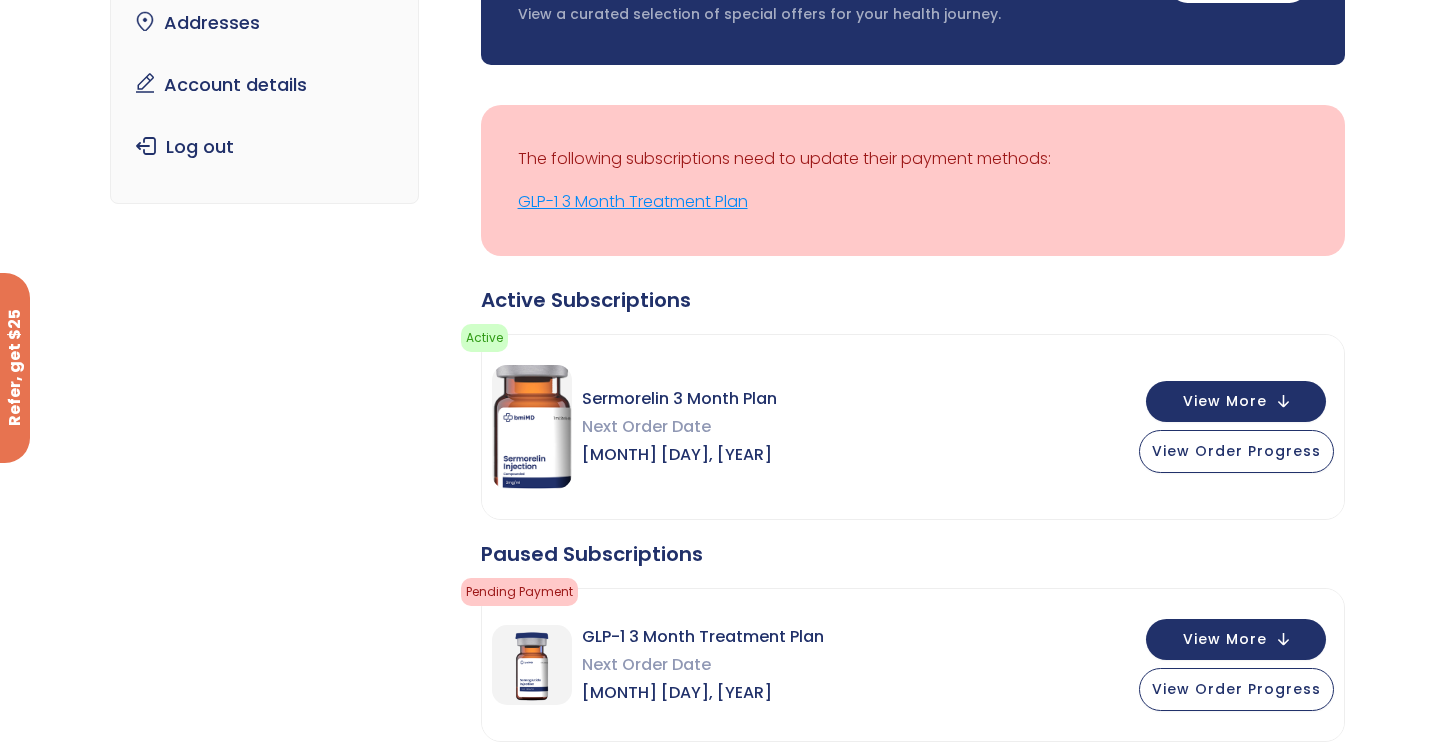 click on "GLP-1 3 Month Treatment Plan" at bounding box center [913, 202] 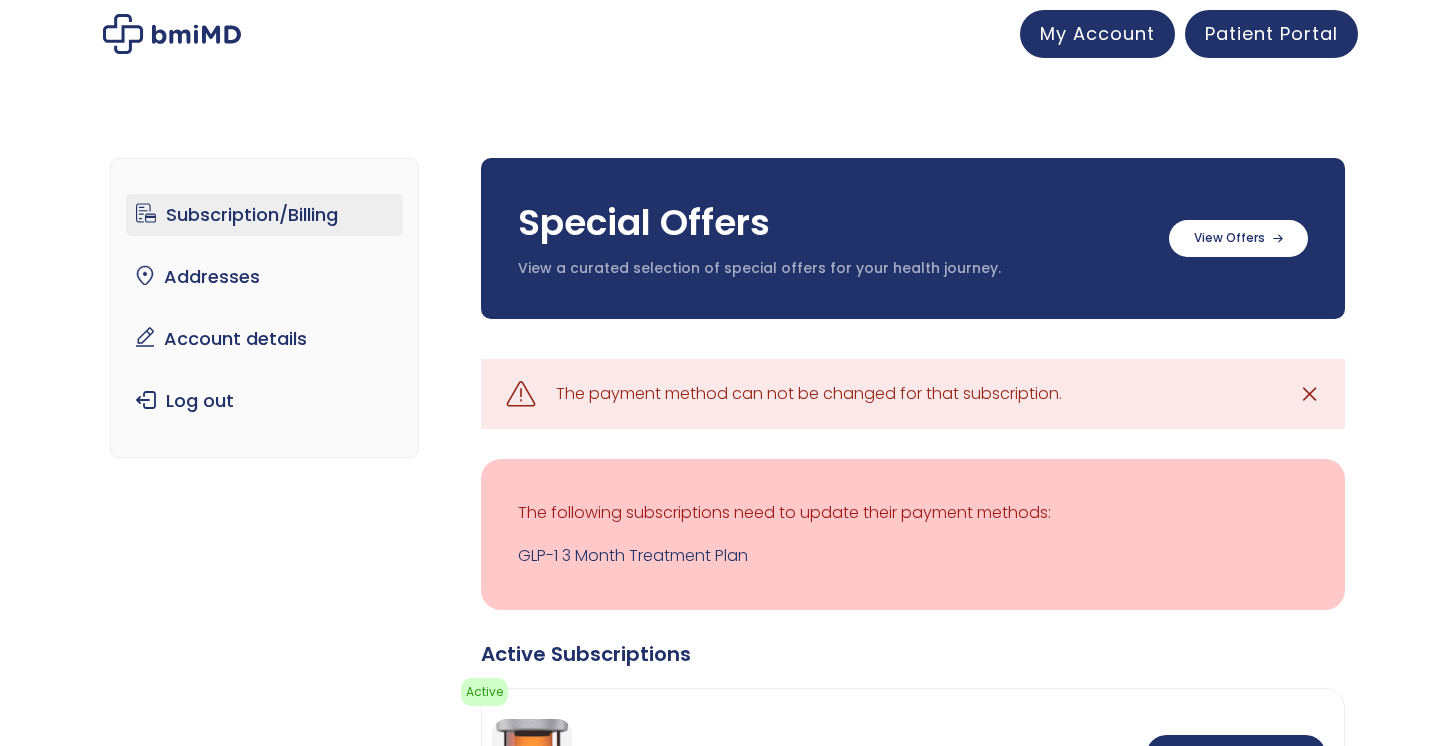 scroll, scrollTop: 0, scrollLeft: 0, axis: both 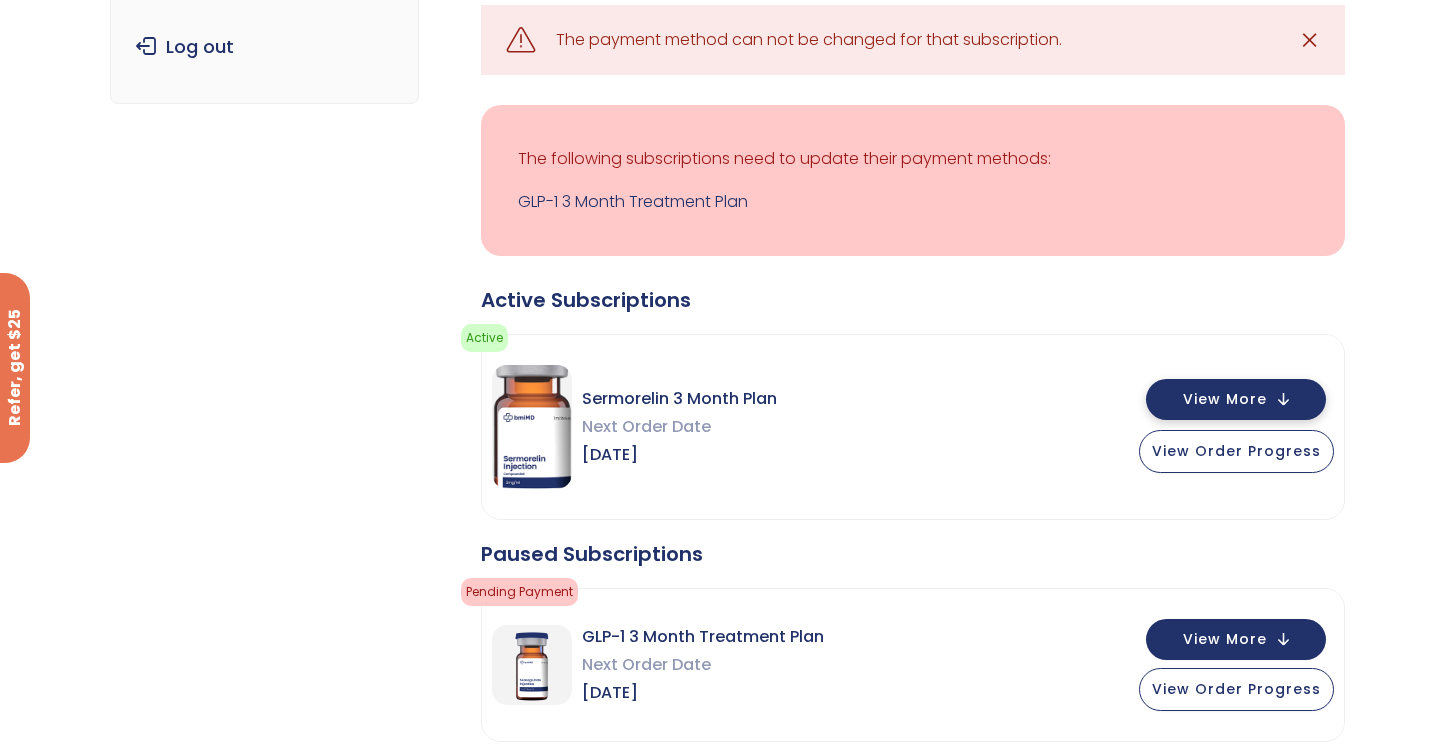 click on "View More" at bounding box center [1225, 399] 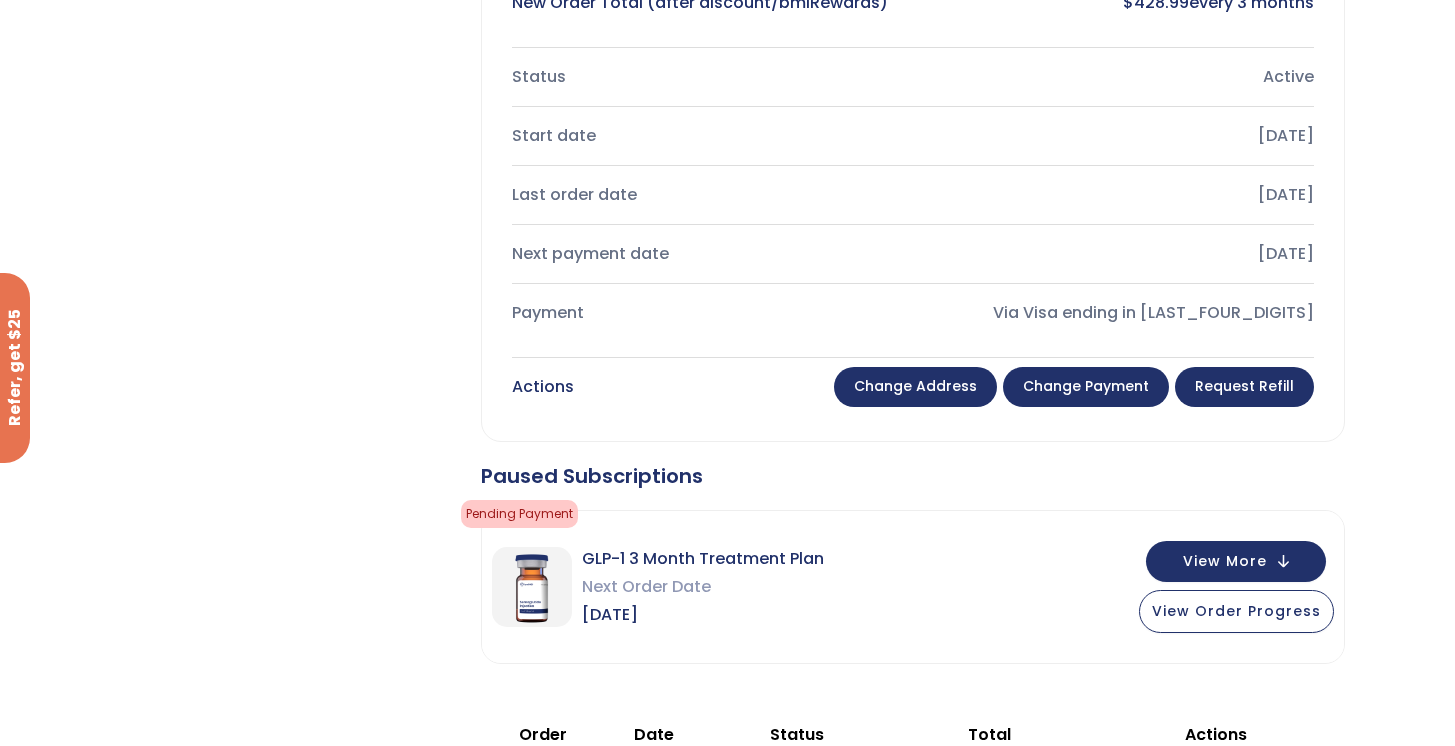 scroll, scrollTop: 1118, scrollLeft: 0, axis: vertical 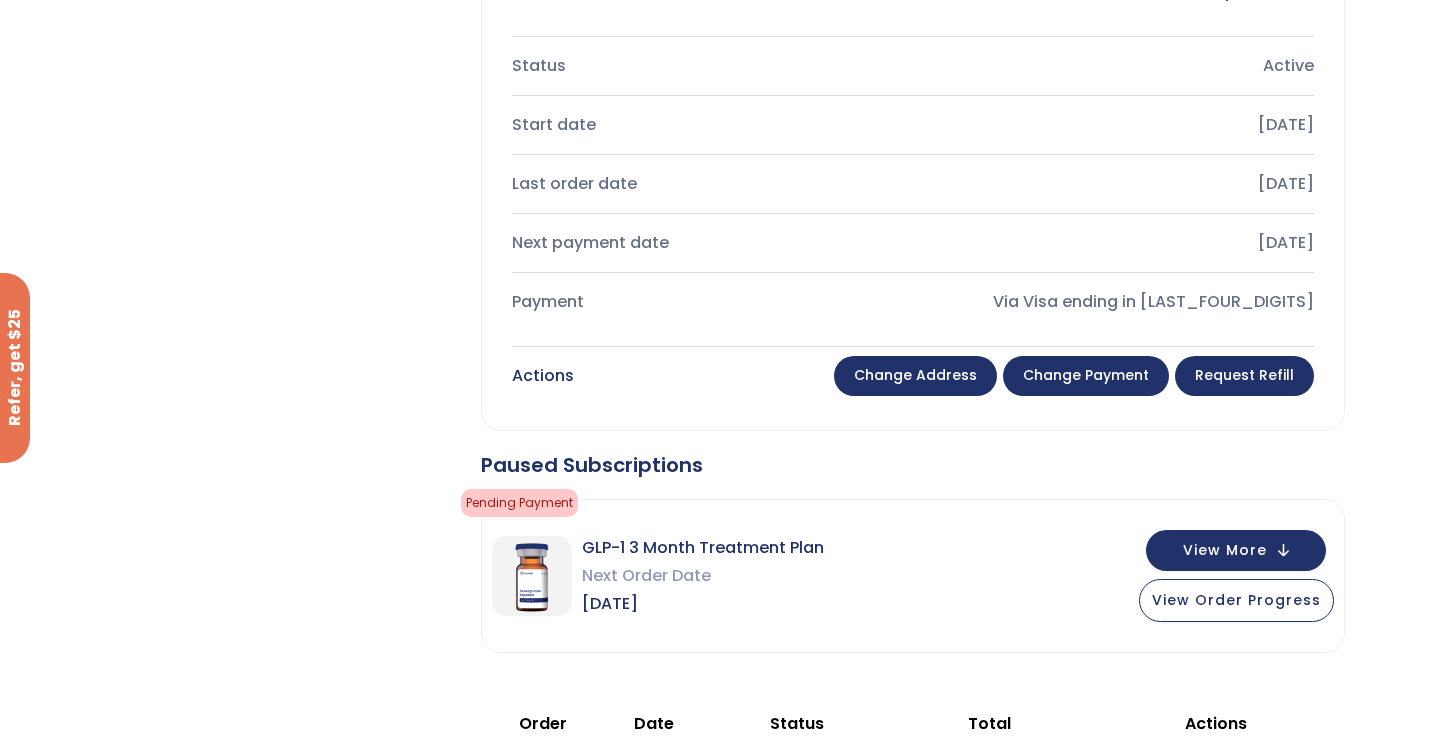 click on "Change payment" at bounding box center (1086, 376) 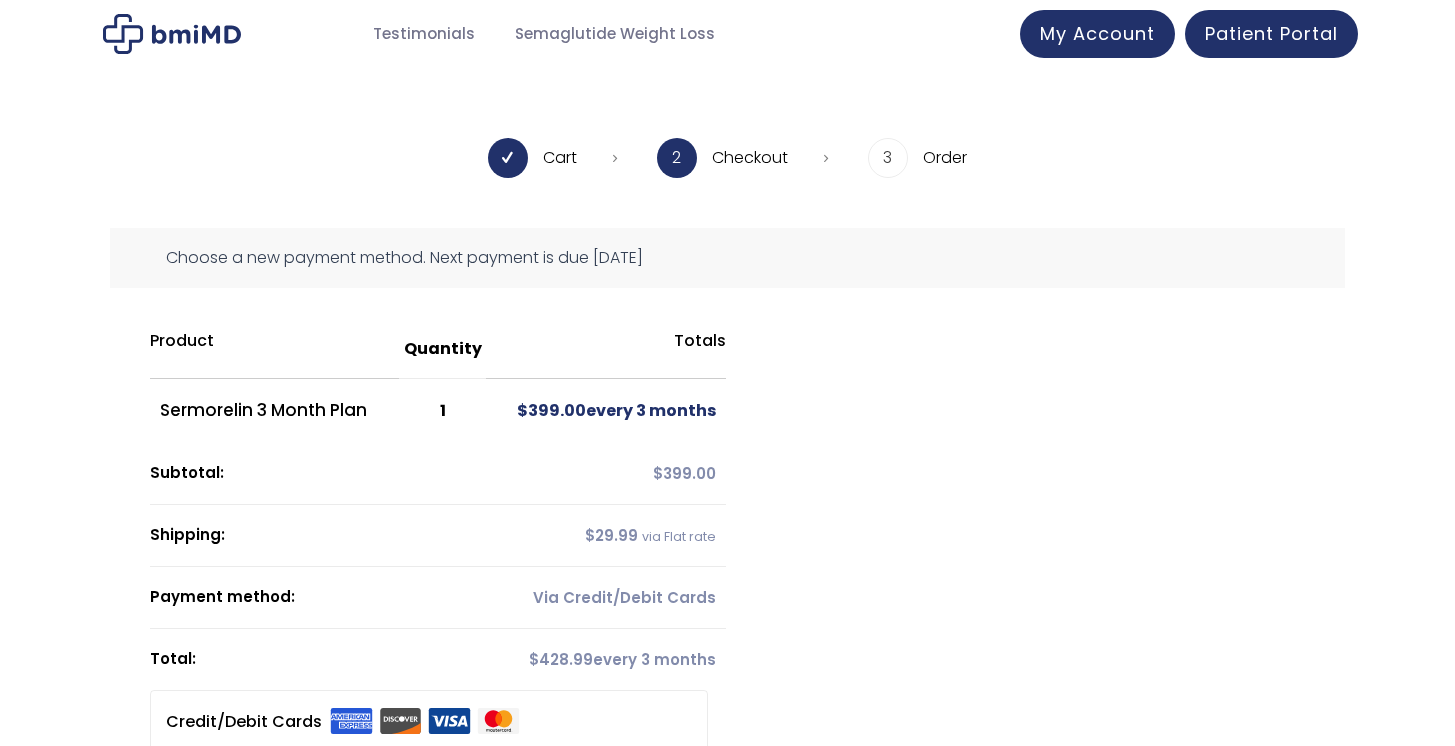scroll, scrollTop: 0, scrollLeft: 0, axis: both 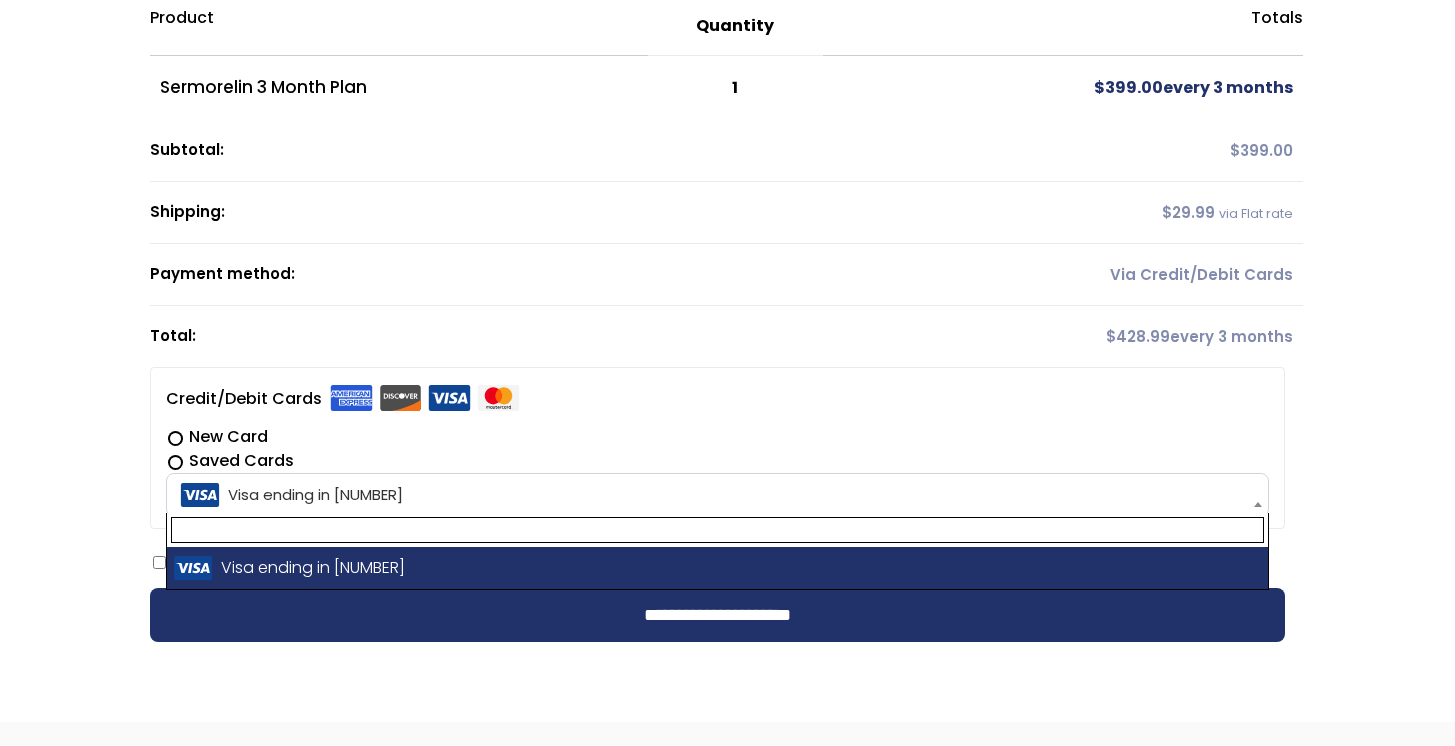 click on "Visa ending in [NUMBER]" at bounding box center (717, 495) 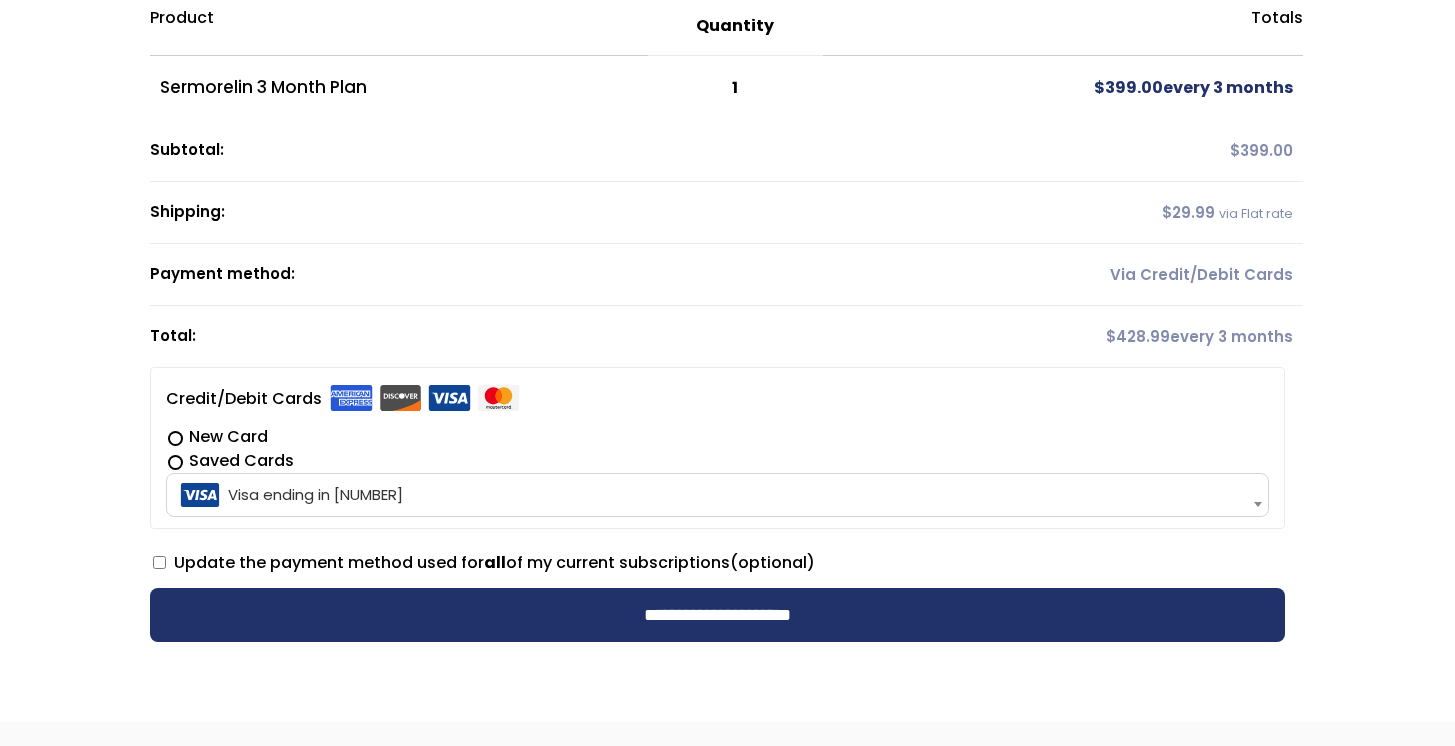 click on "Visa ending in [NUMBER]" at bounding box center [717, 495] 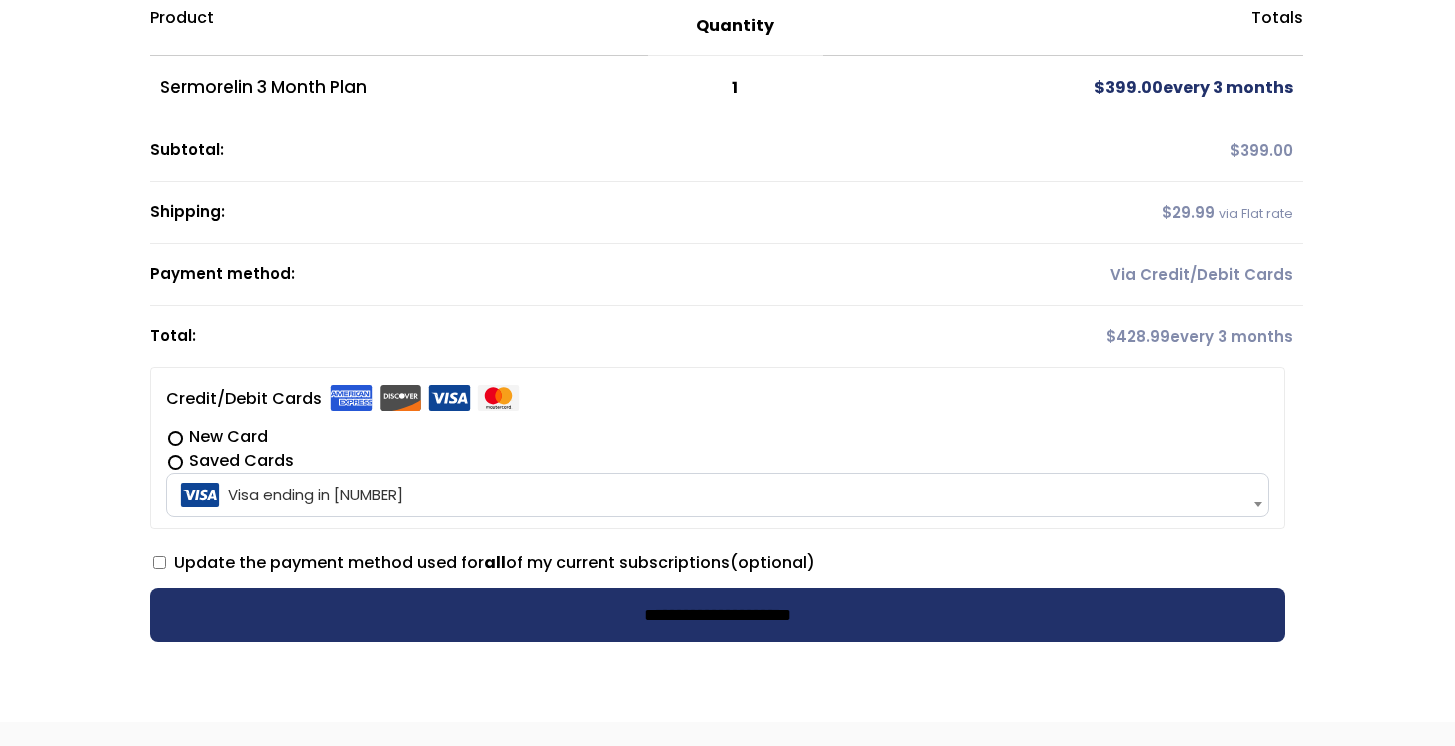 click on "**********" at bounding box center (717, 615) 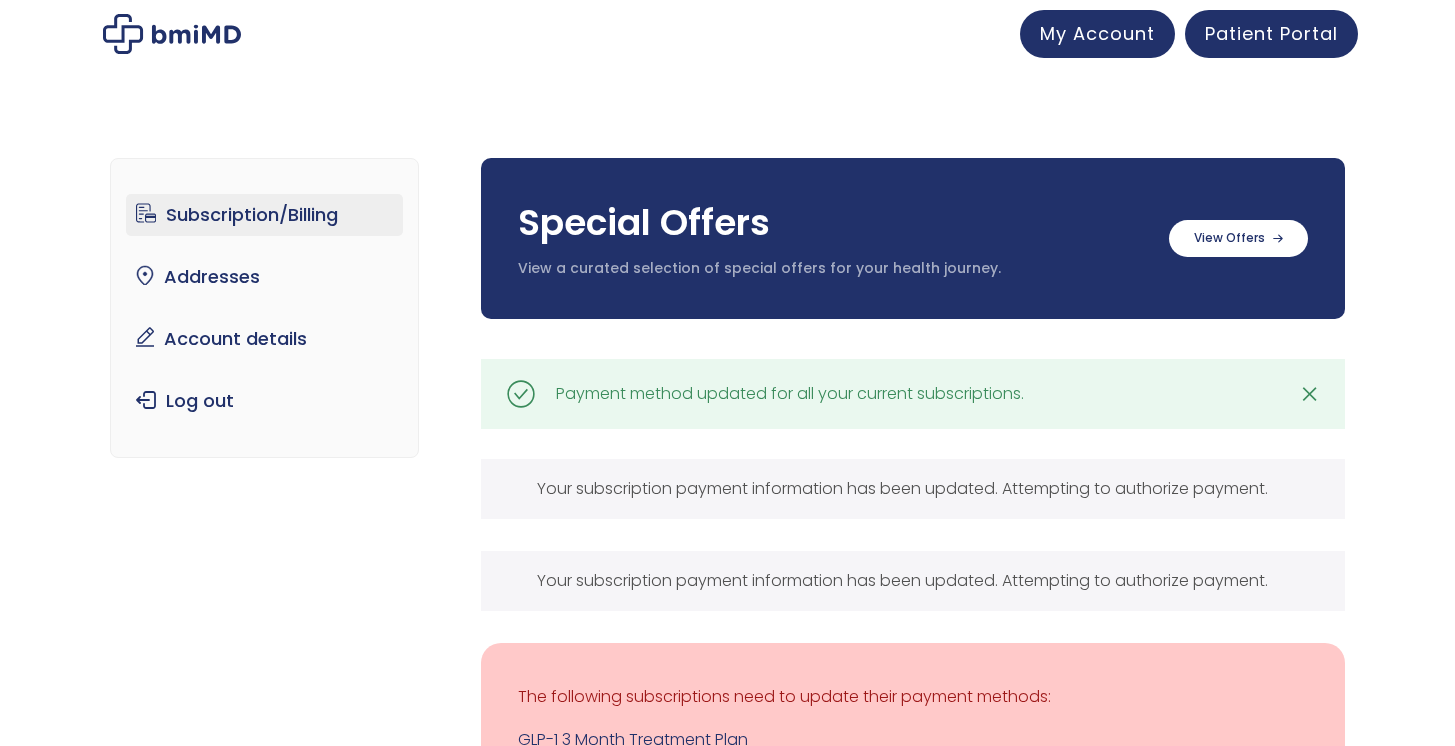 scroll, scrollTop: 0, scrollLeft: 0, axis: both 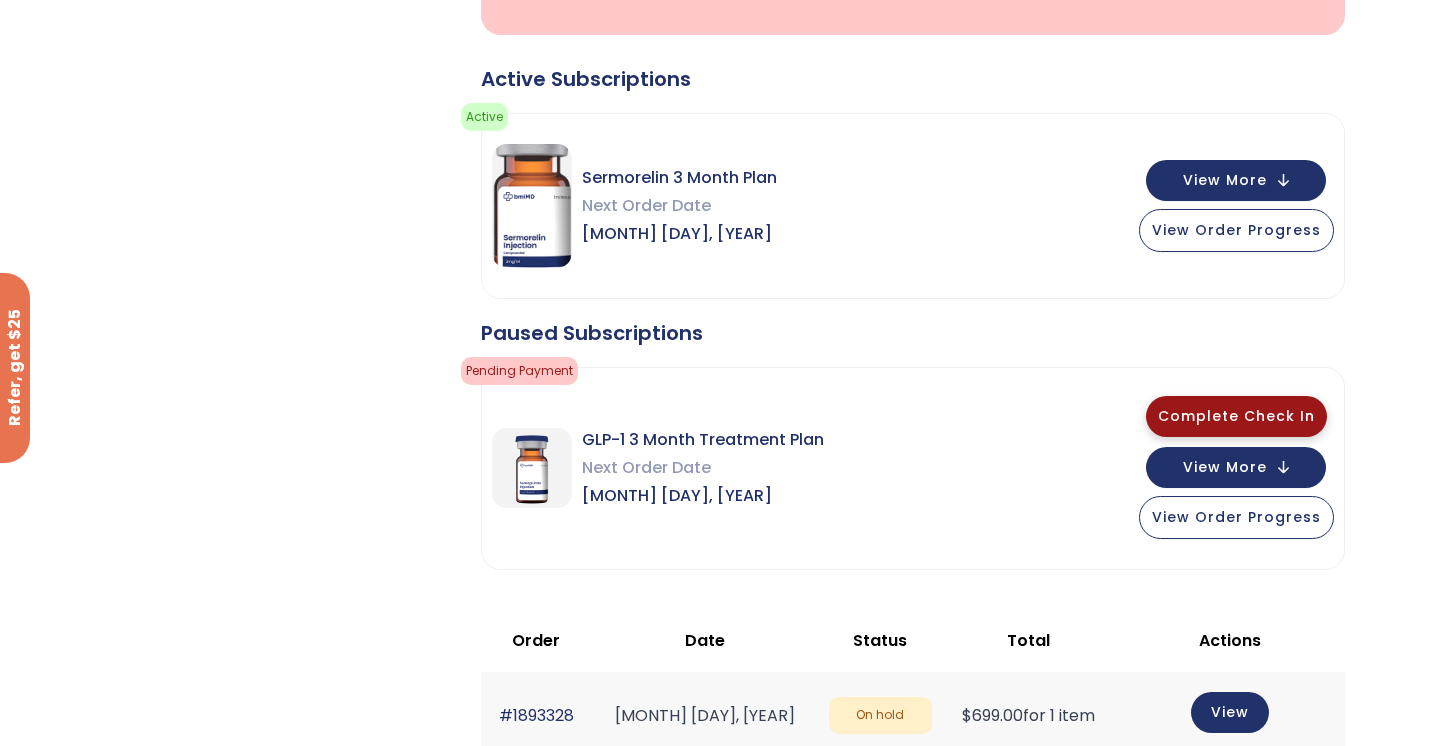 click on "Complete Check In" at bounding box center (1236, 416) 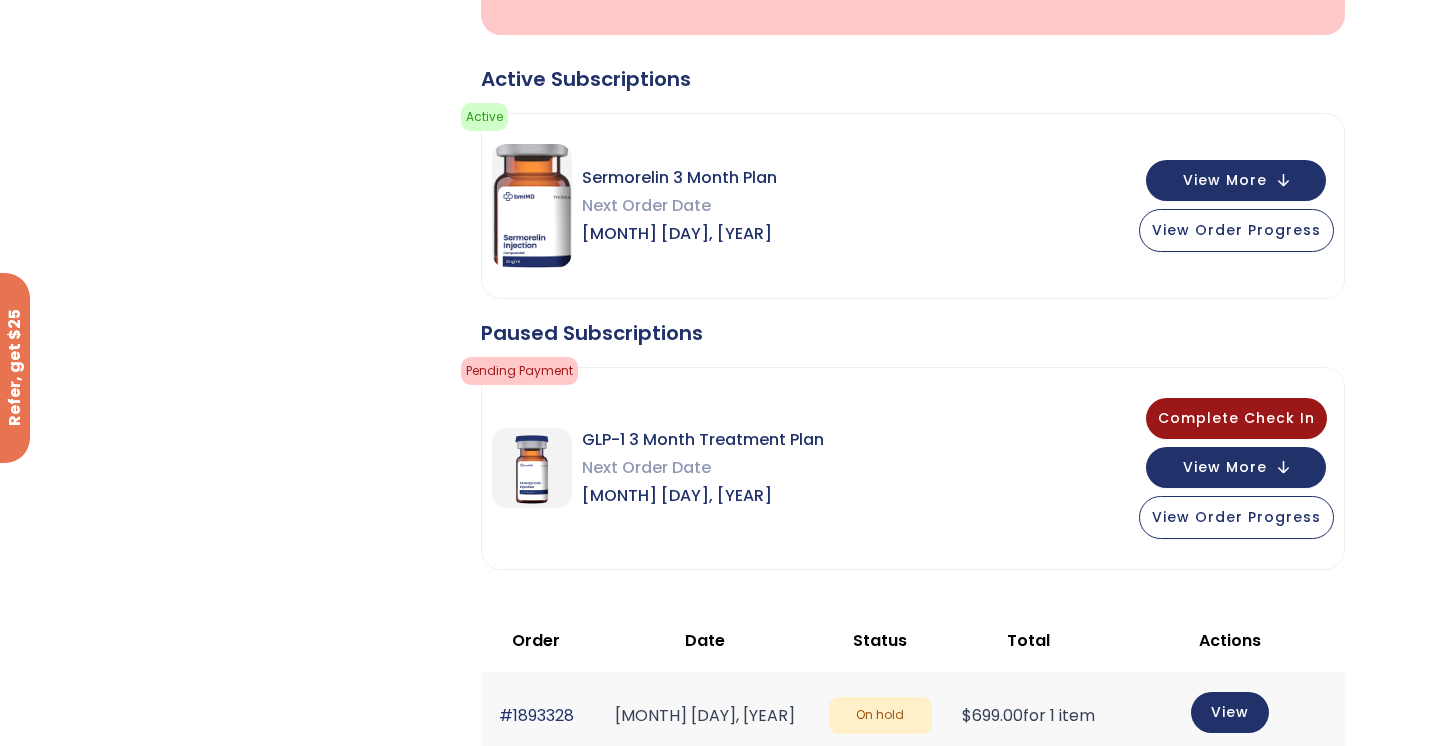 scroll, scrollTop: 760, scrollLeft: 0, axis: vertical 